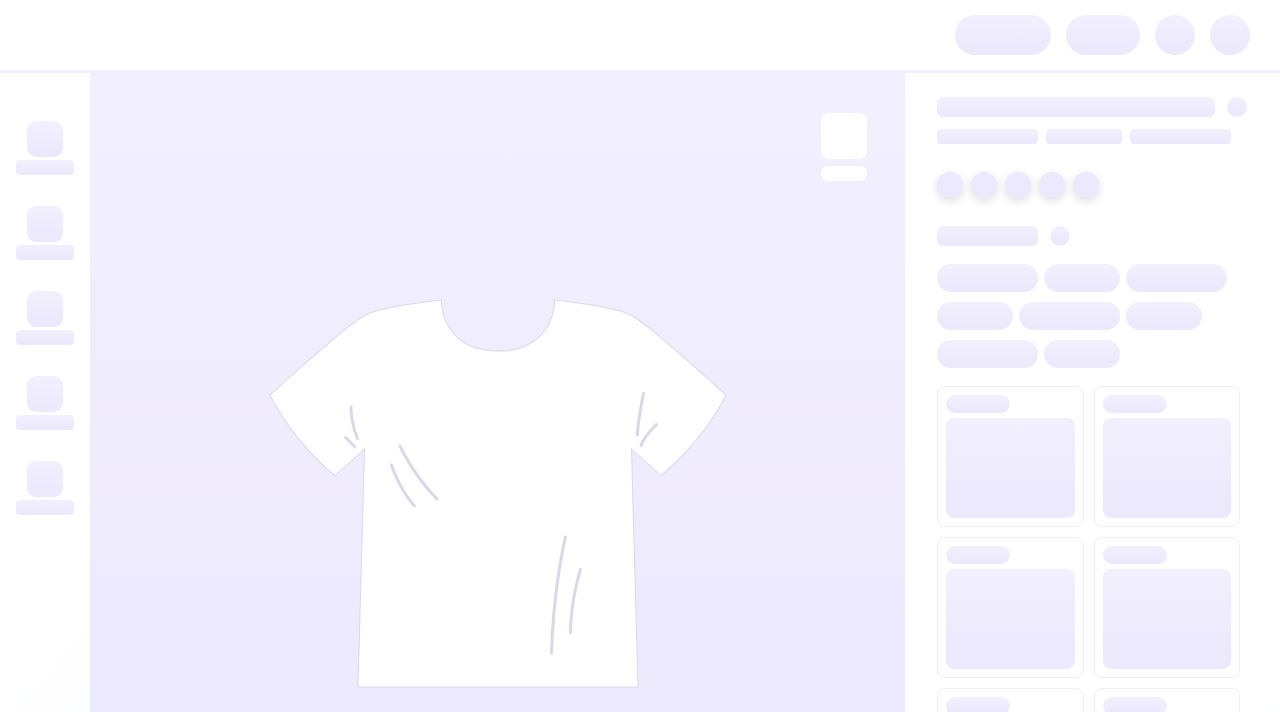 scroll, scrollTop: 0, scrollLeft: 0, axis: both 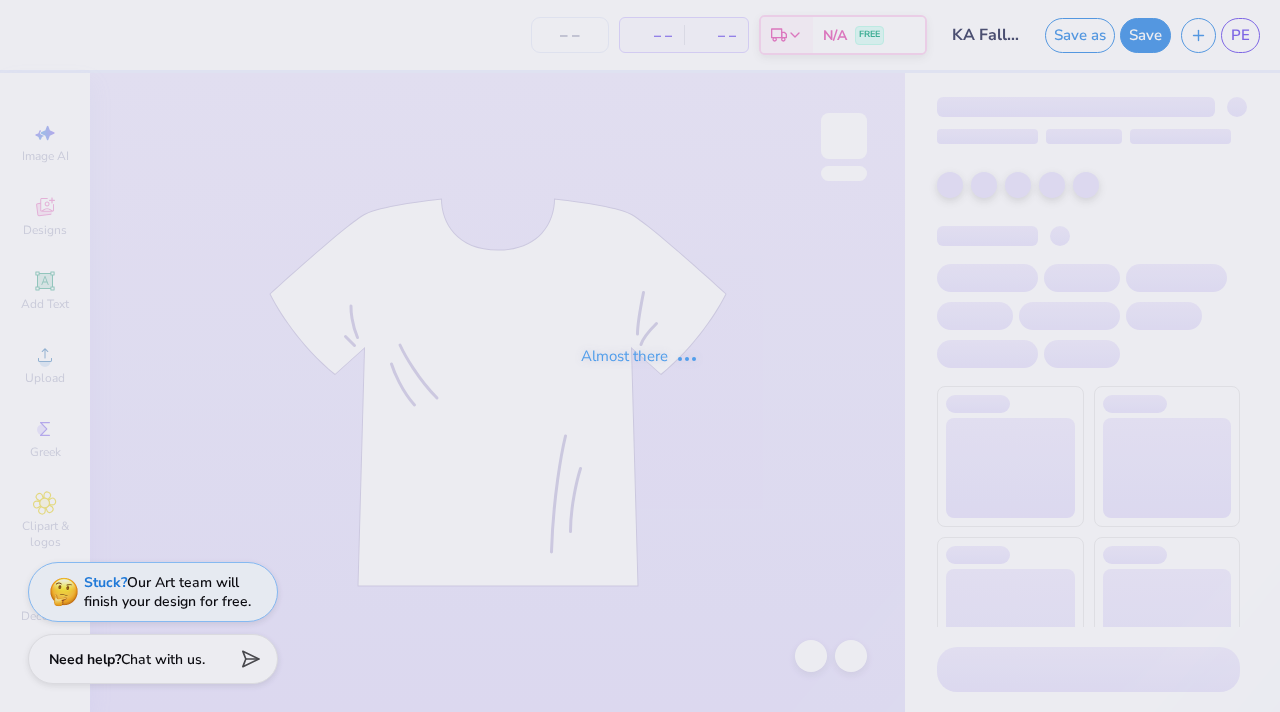 type on "24" 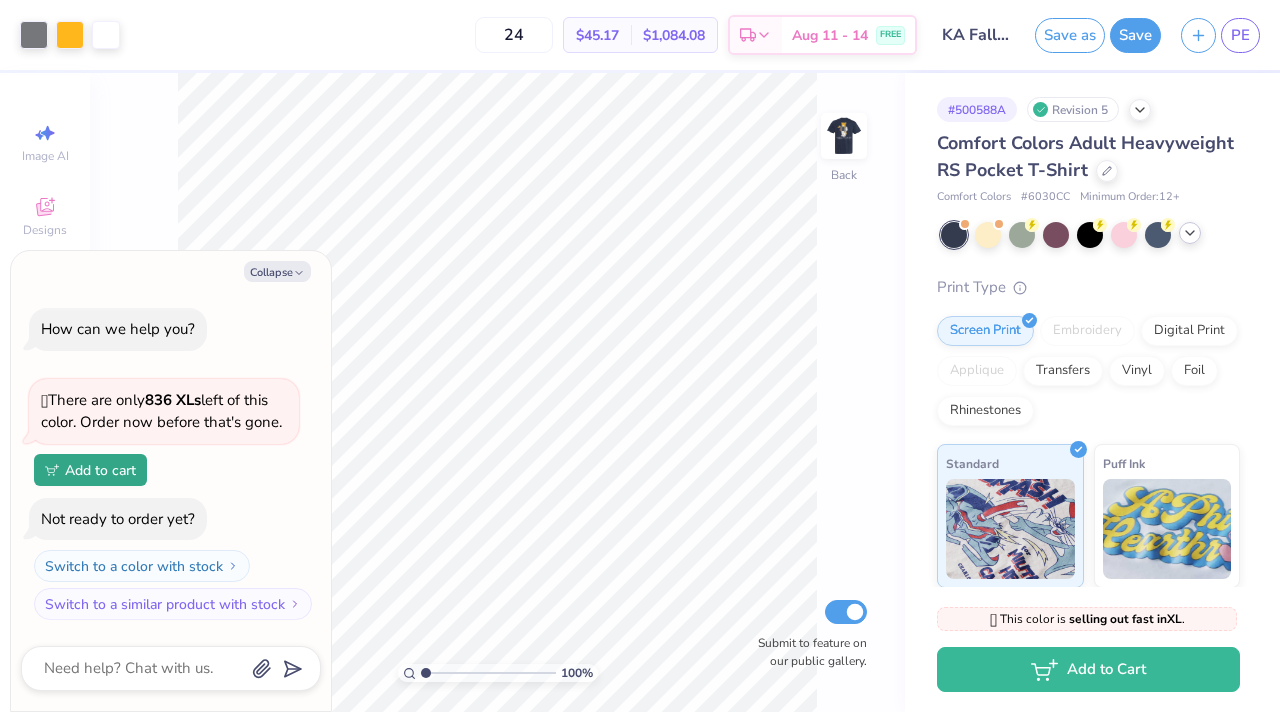 click 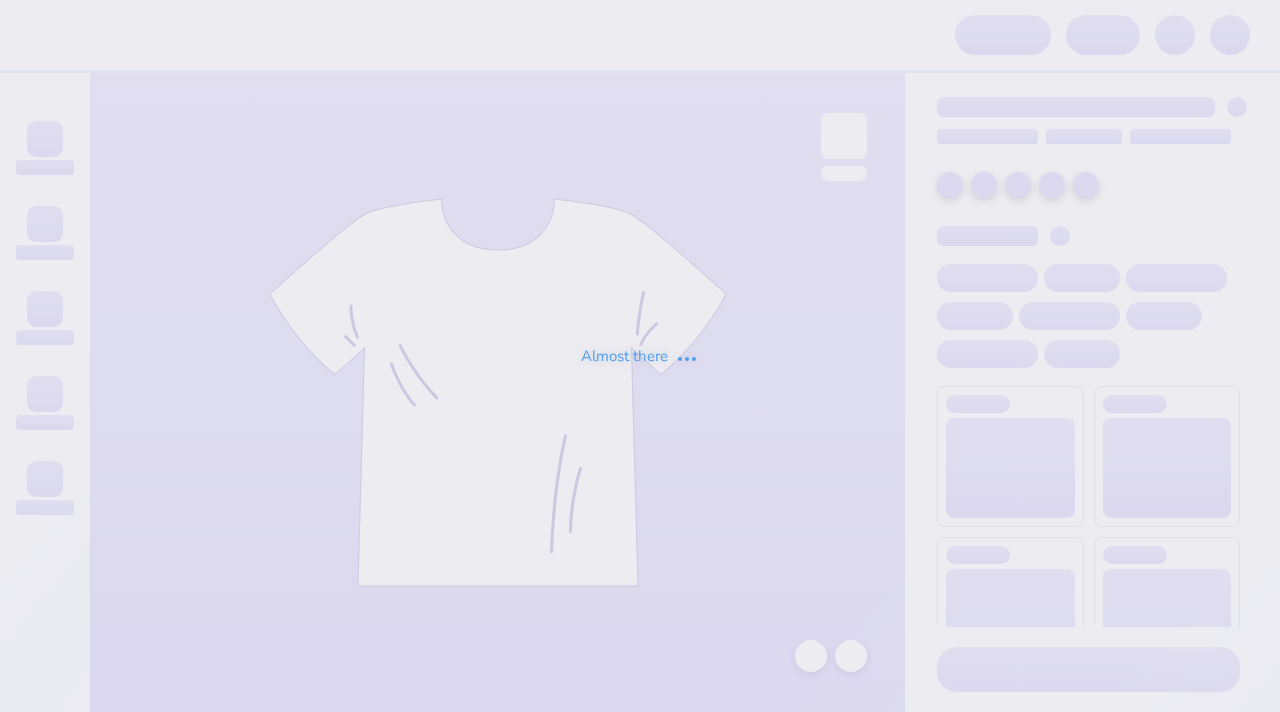 scroll, scrollTop: 0, scrollLeft: 0, axis: both 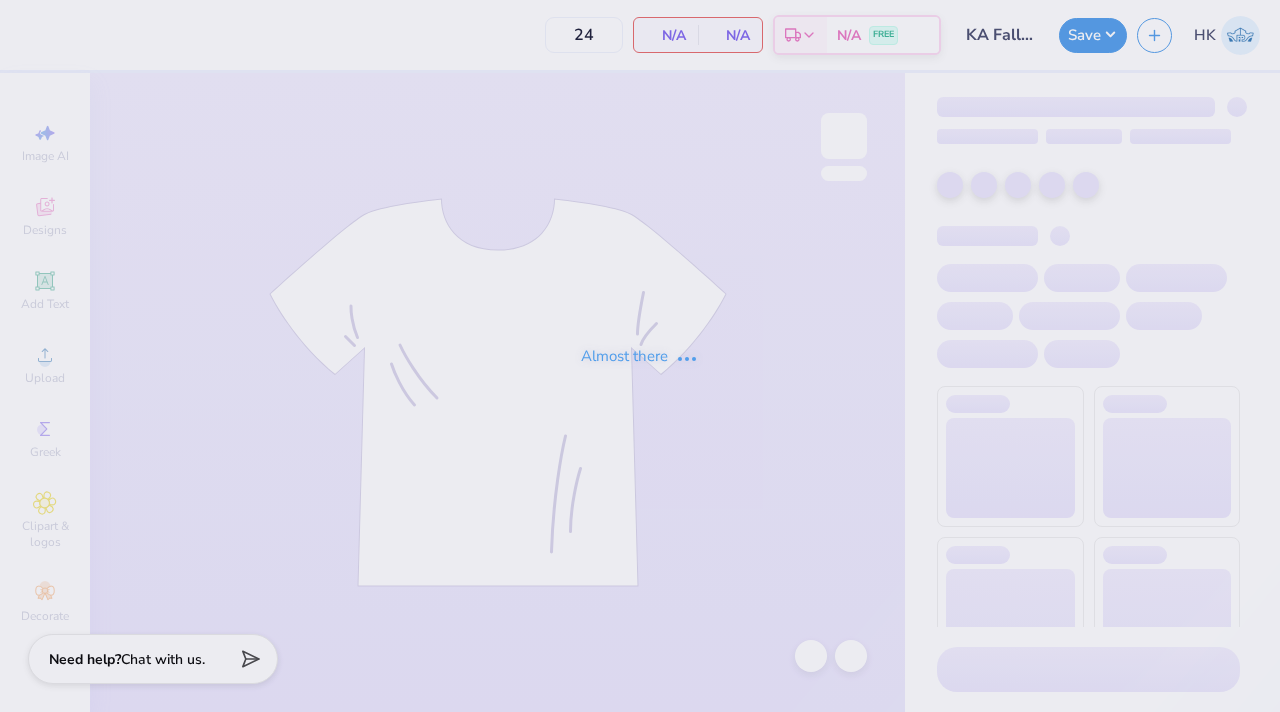 click on "Almost there" at bounding box center (640, 356) 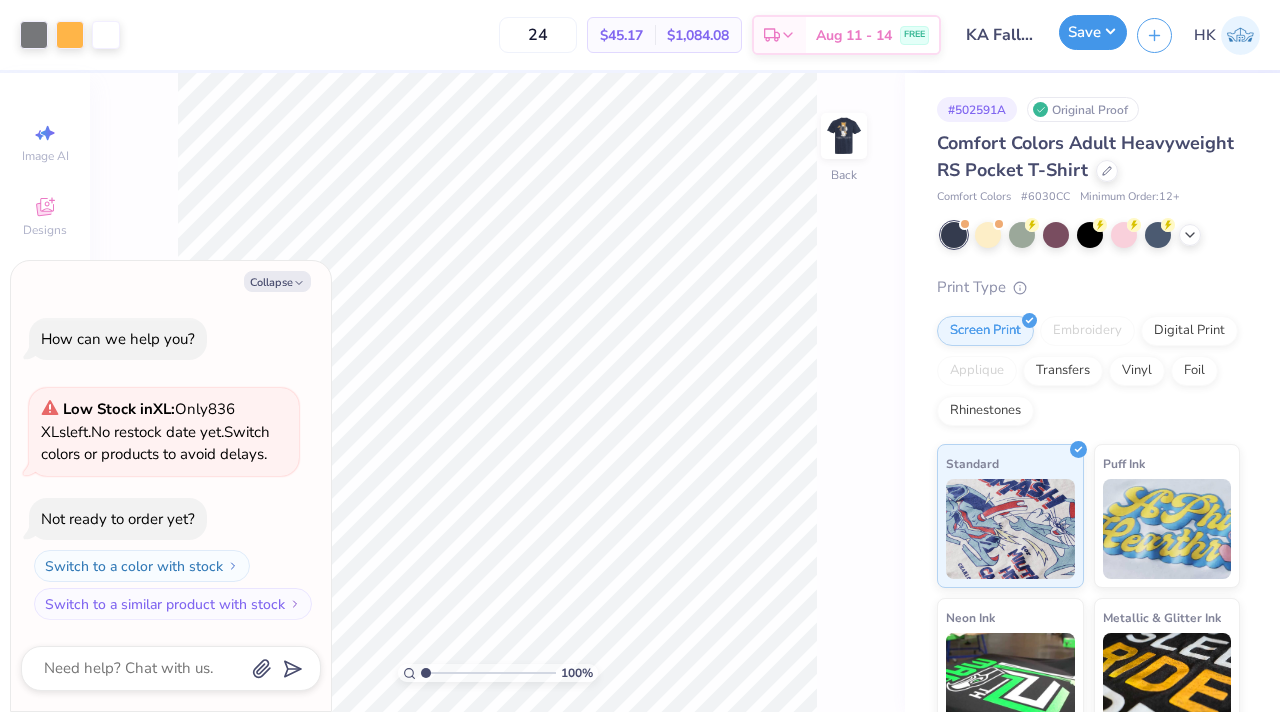 click on "Save" at bounding box center (1093, 32) 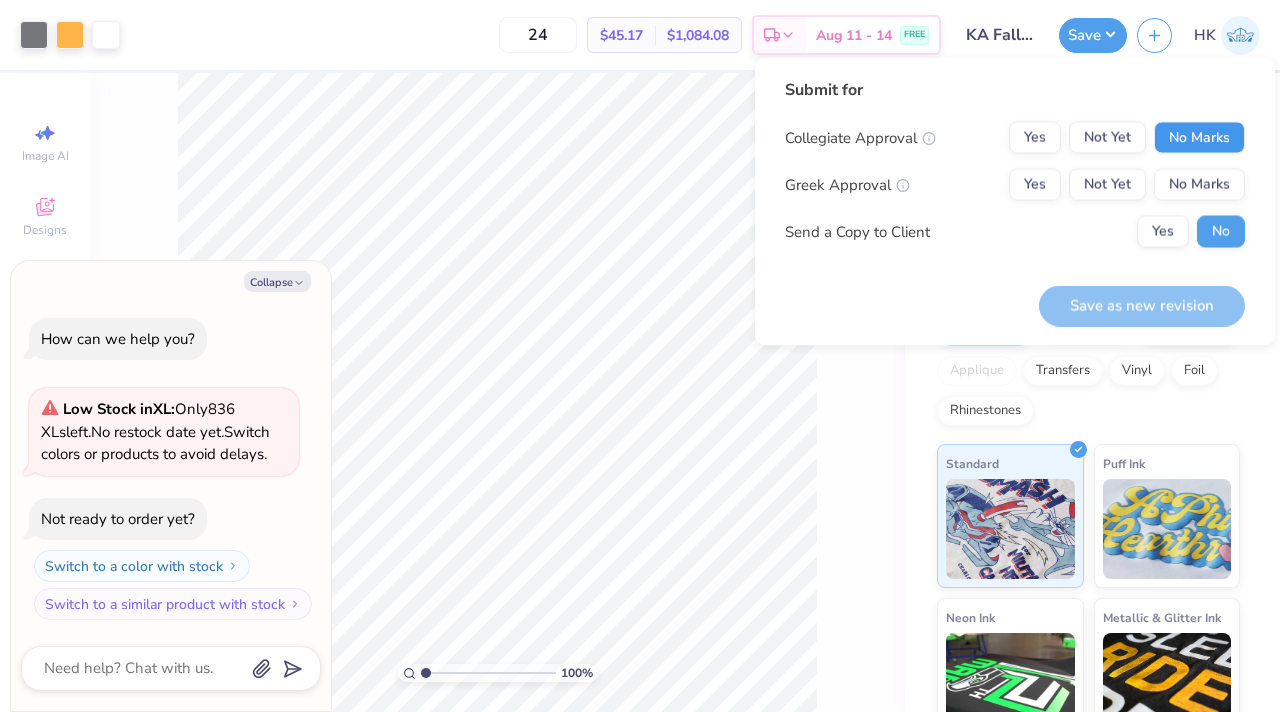 click on "No Marks" at bounding box center [1199, 138] 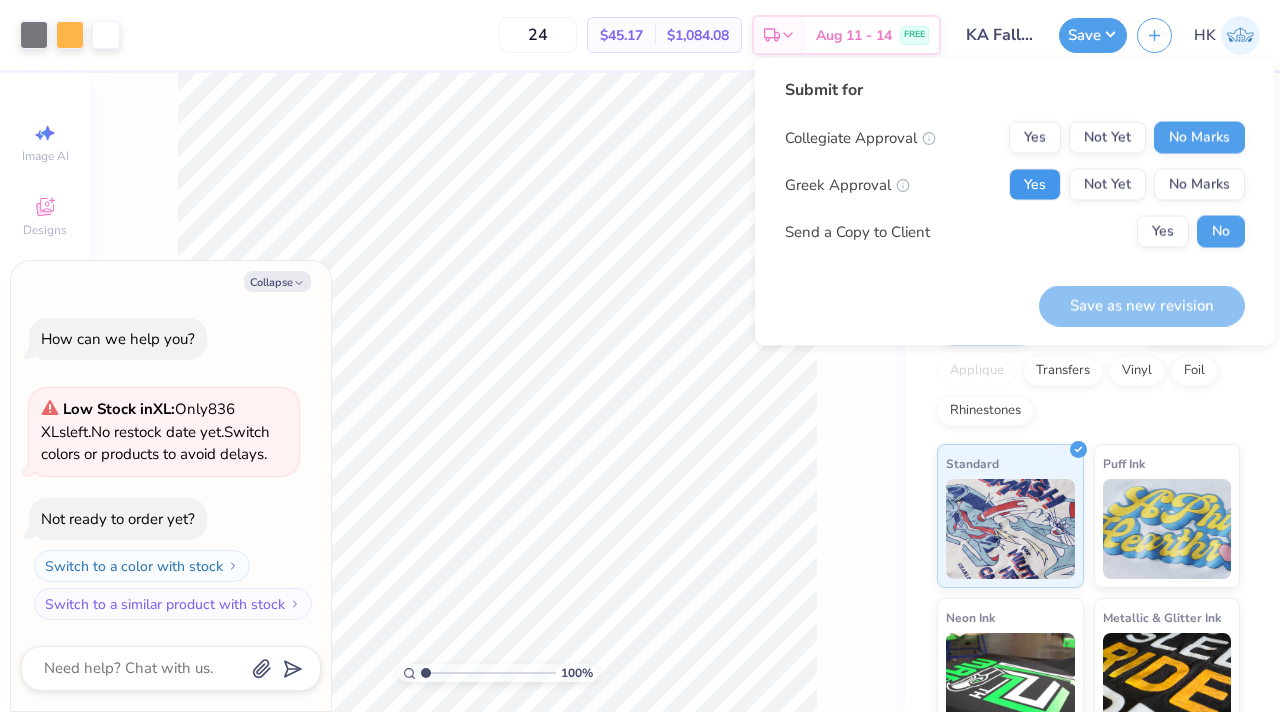 click on "Yes" at bounding box center [1035, 185] 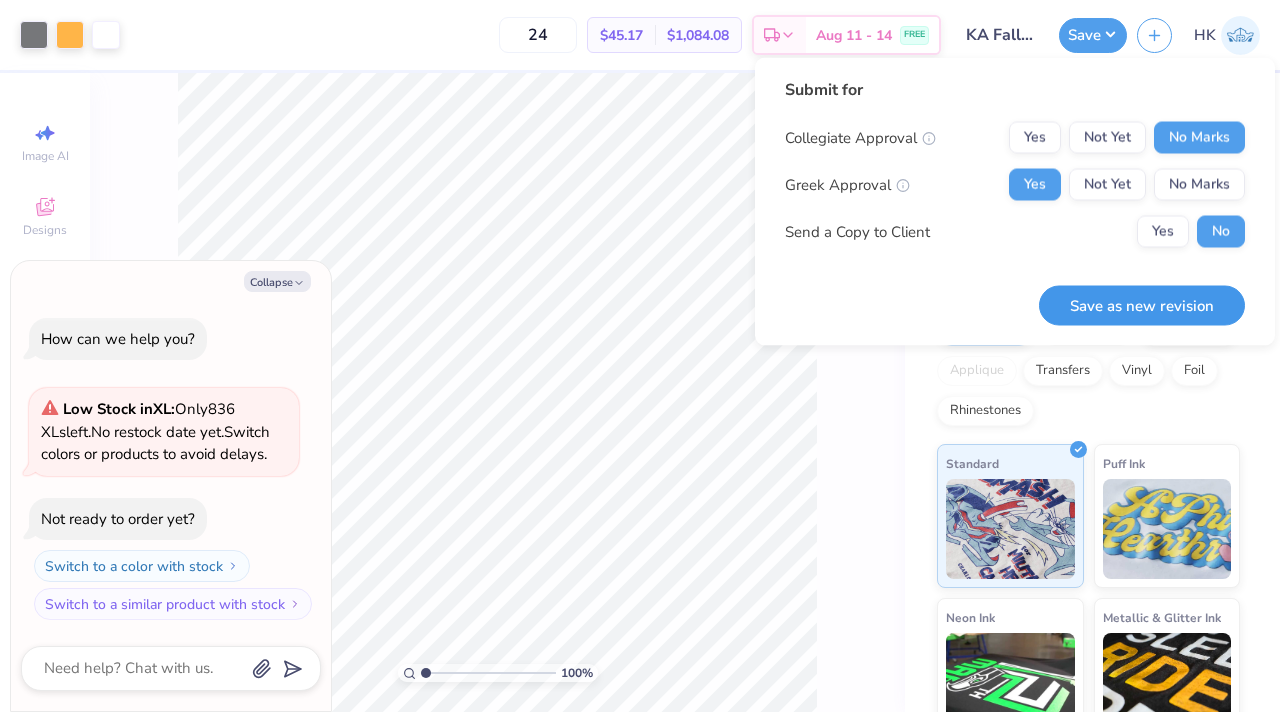 click on "Save as new revision" at bounding box center [1142, 305] 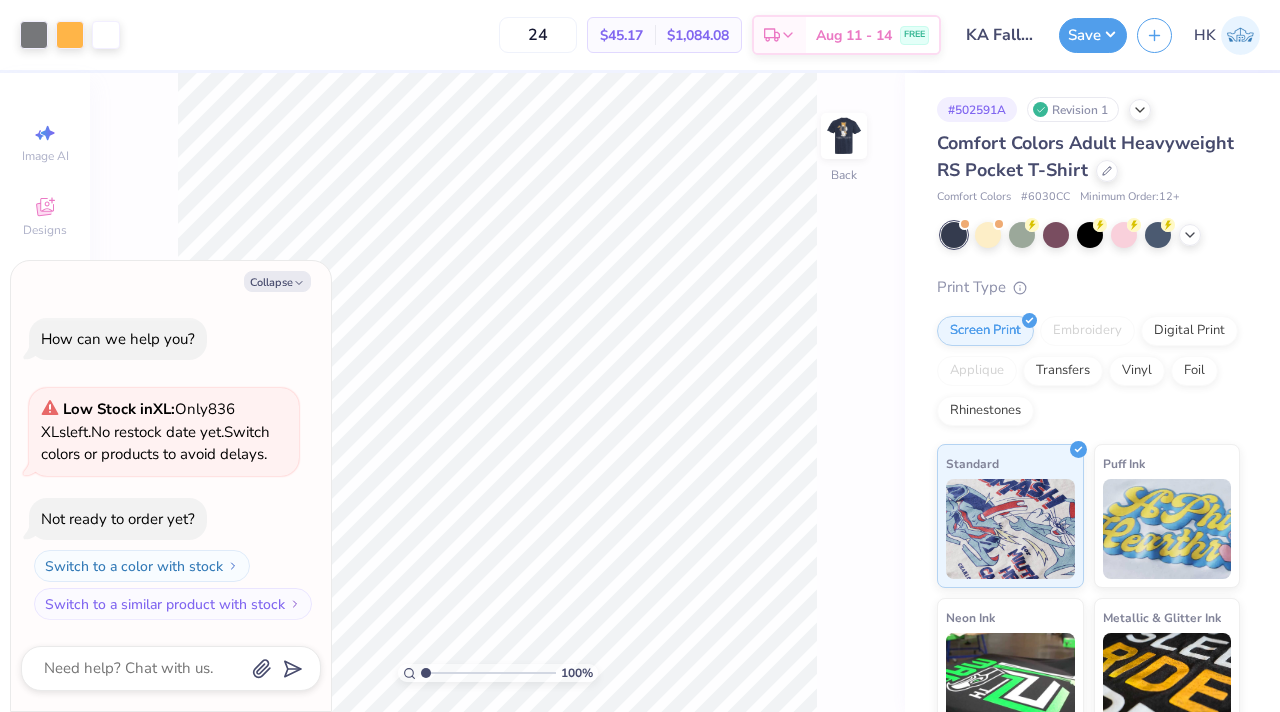 type on "x" 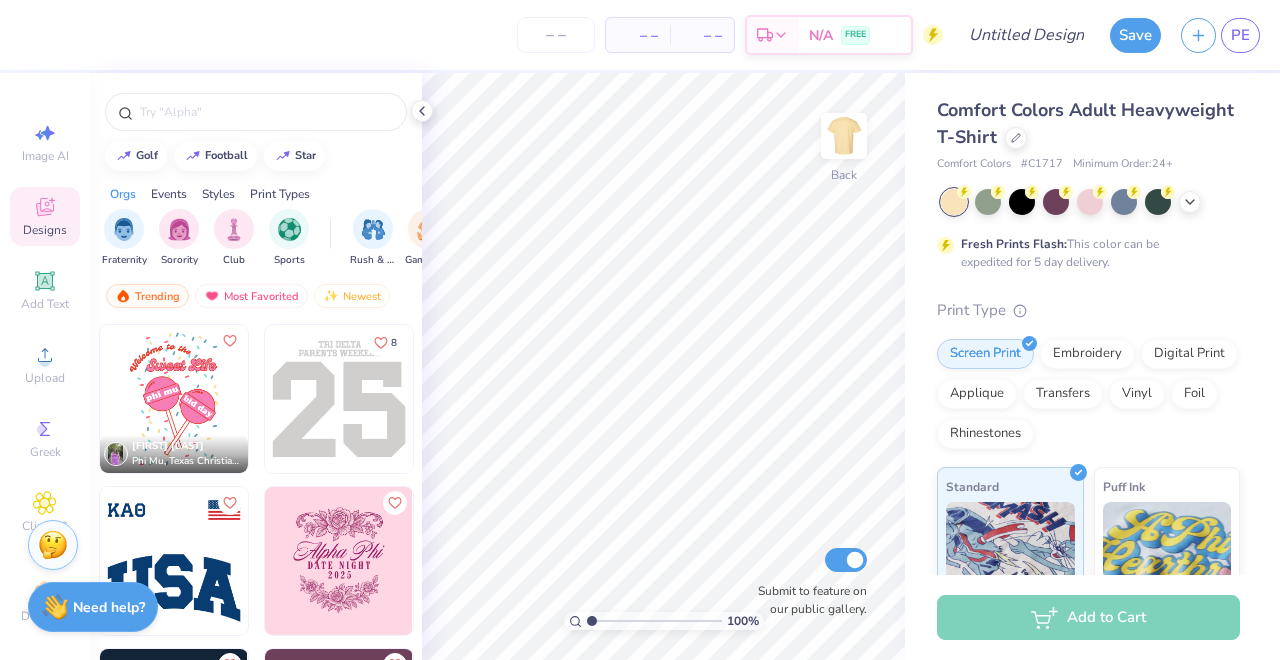 scroll, scrollTop: 0, scrollLeft: 0, axis: both 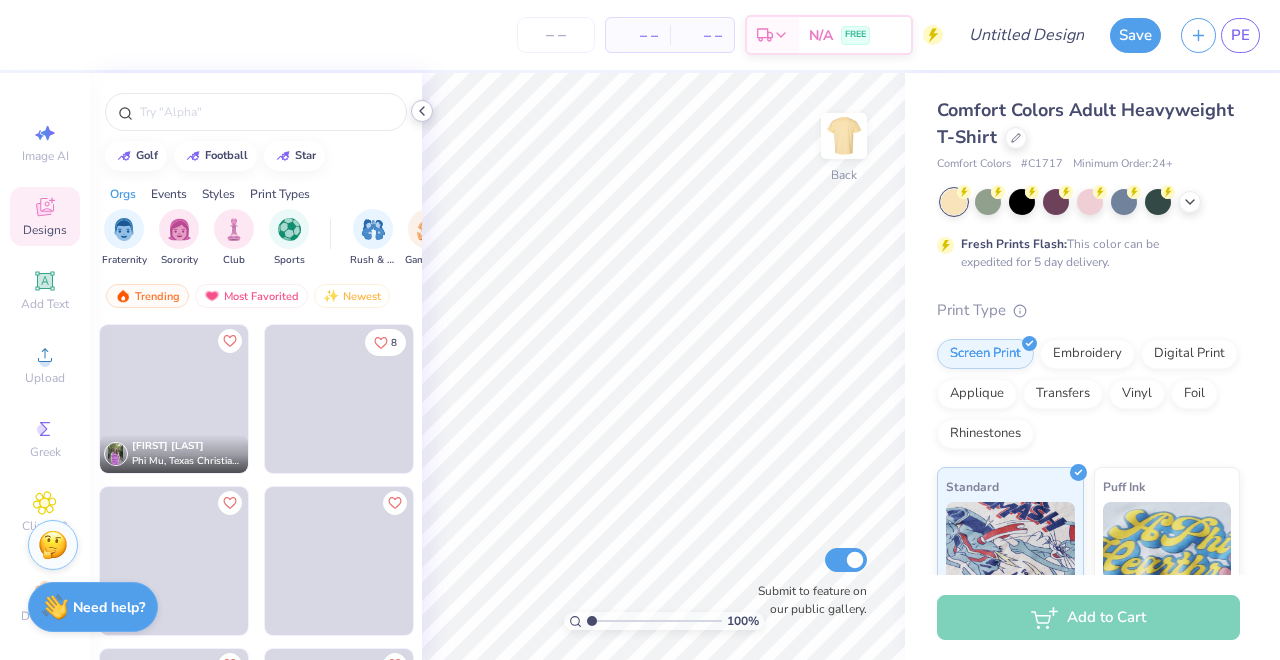 click 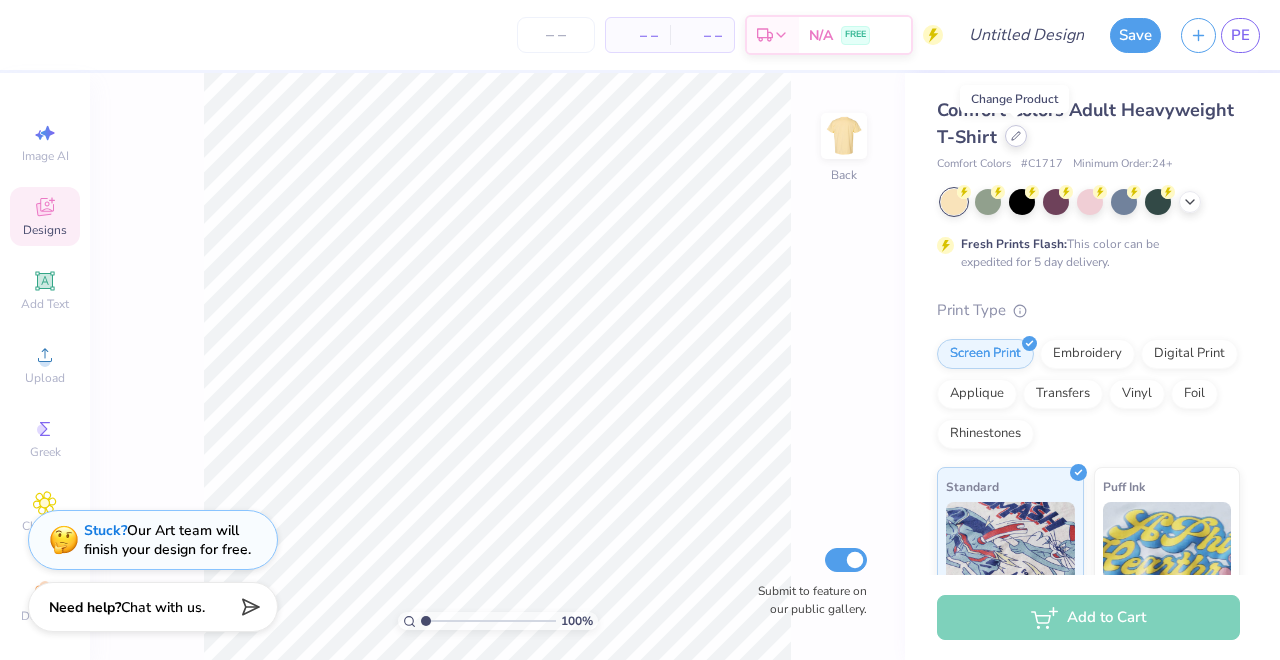click 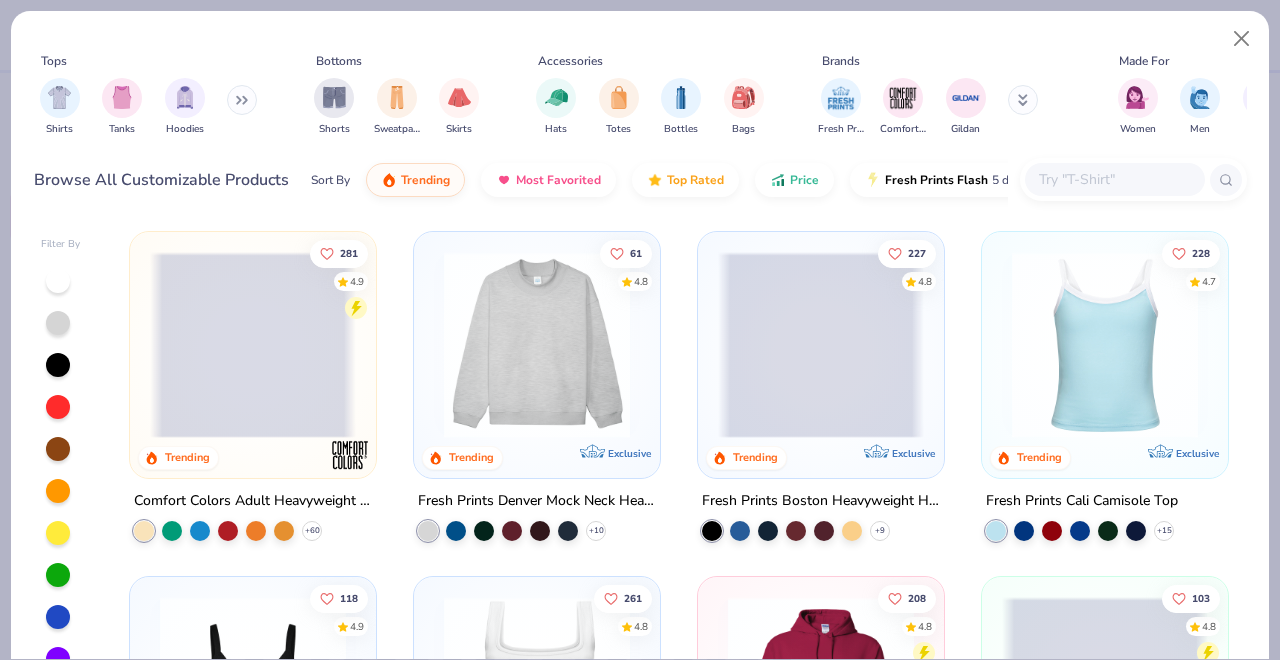 click at bounding box center (1114, 179) 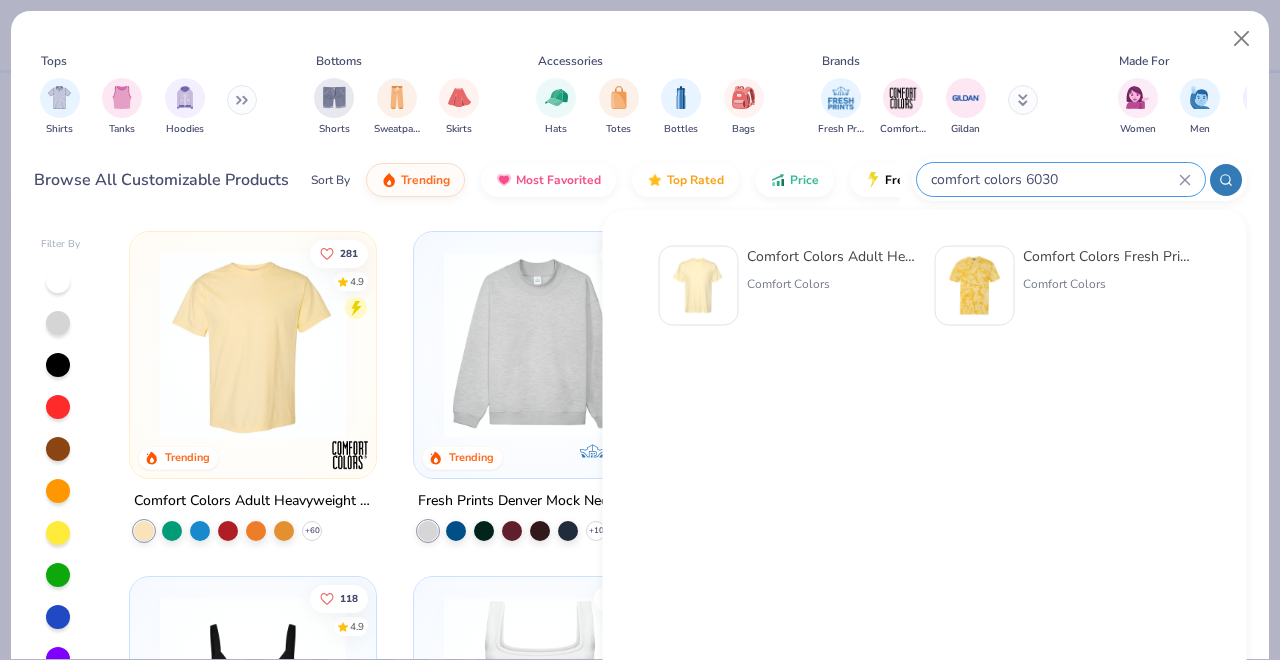type on "comfort colors 6030" 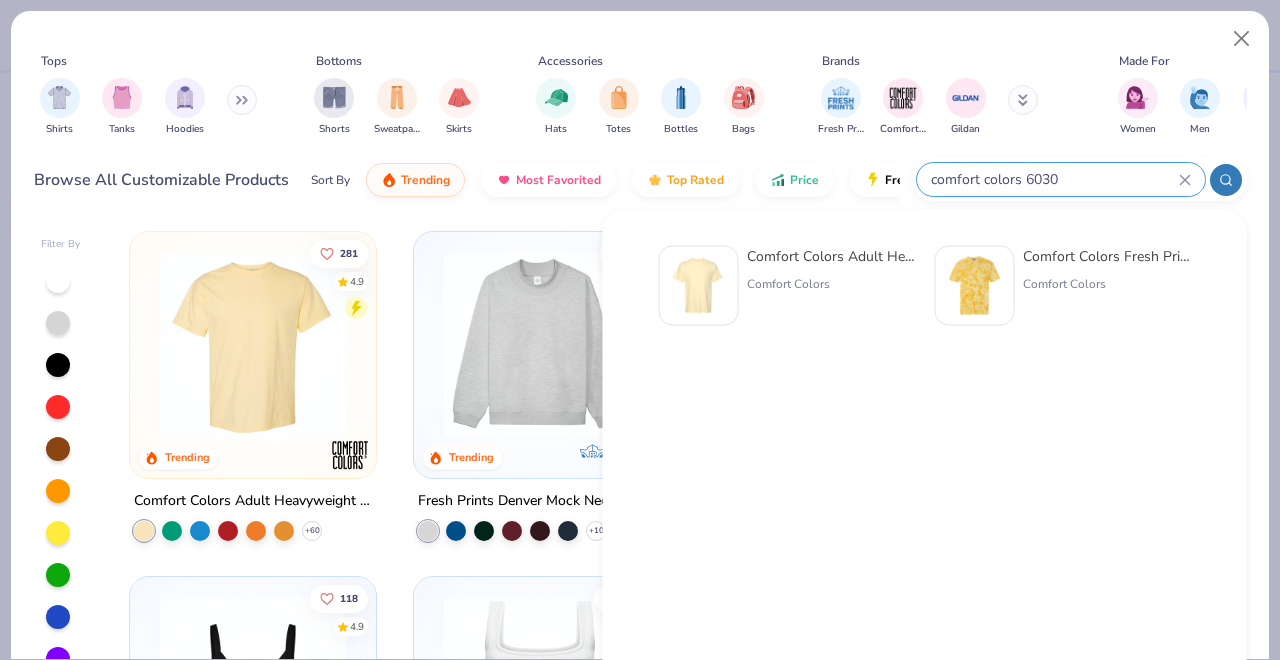 click on "Comfort Colors Adult Heavyweight RS Pocket T-Shirt" at bounding box center [831, 256] 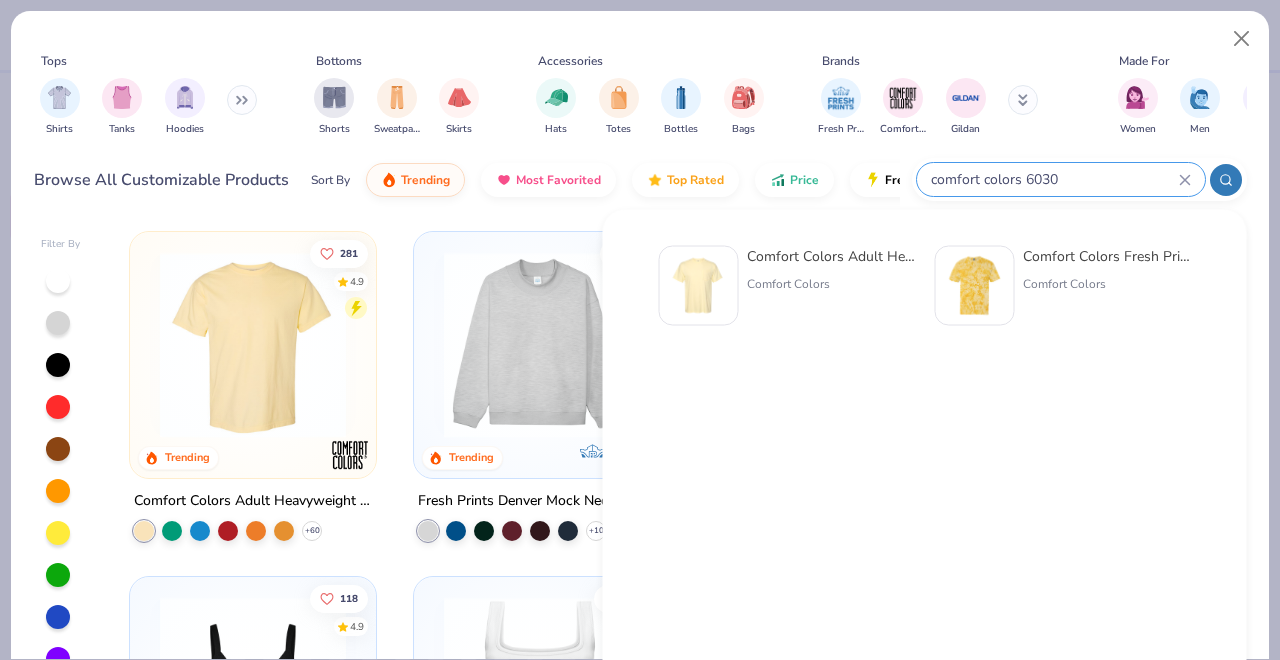 type 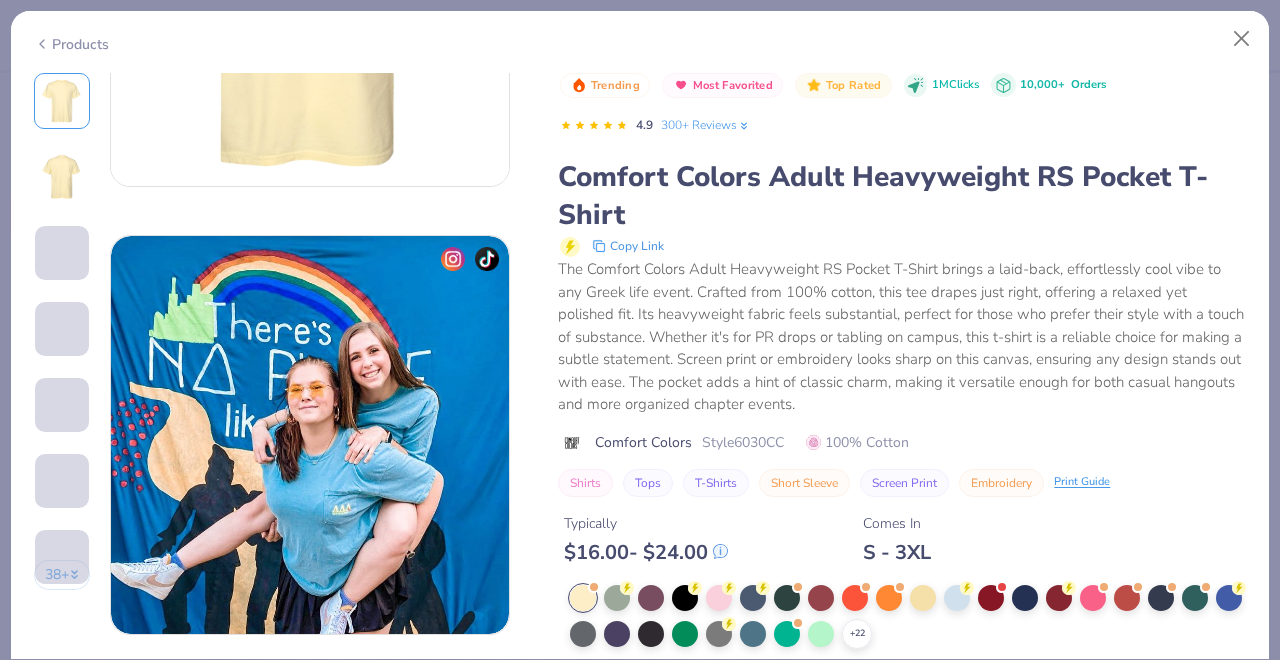 scroll, scrollTop: 737, scrollLeft: 0, axis: vertical 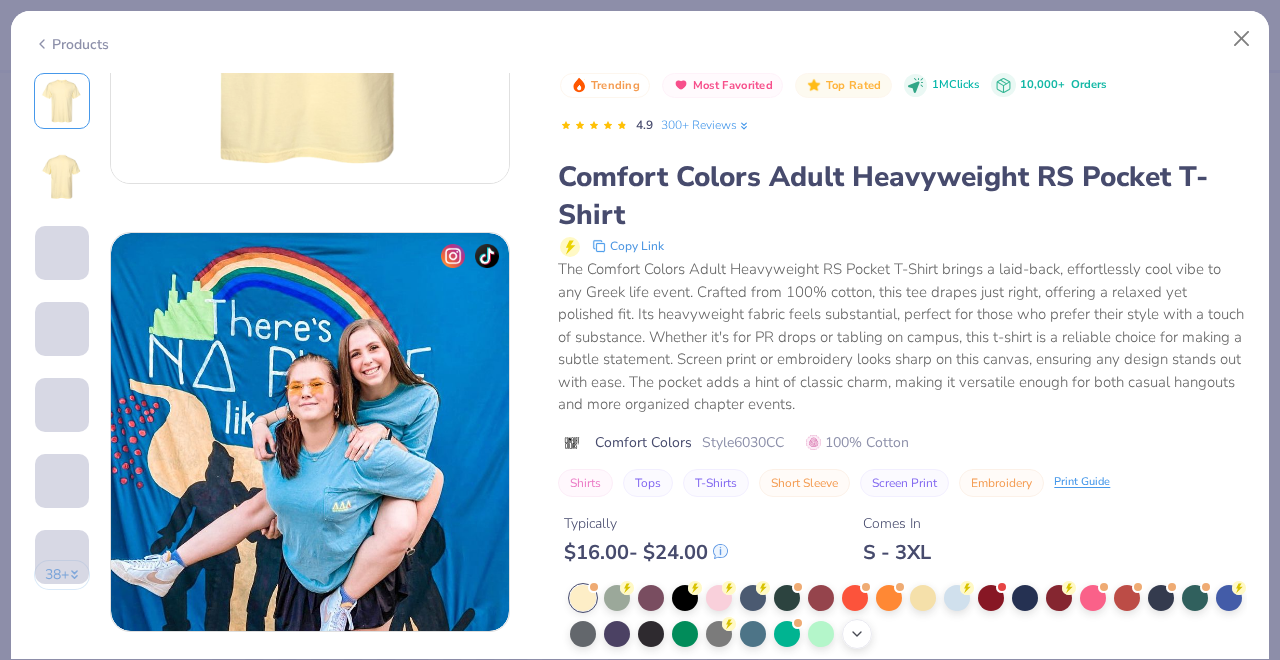 click 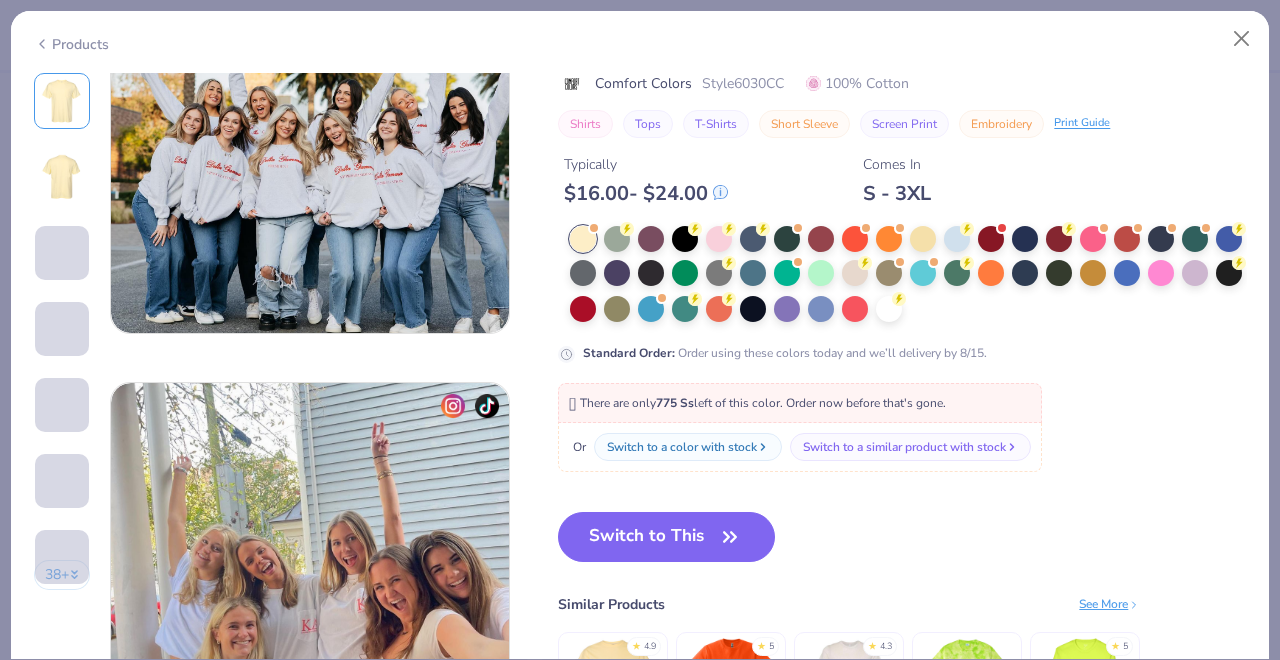 scroll, scrollTop: 2370, scrollLeft: 0, axis: vertical 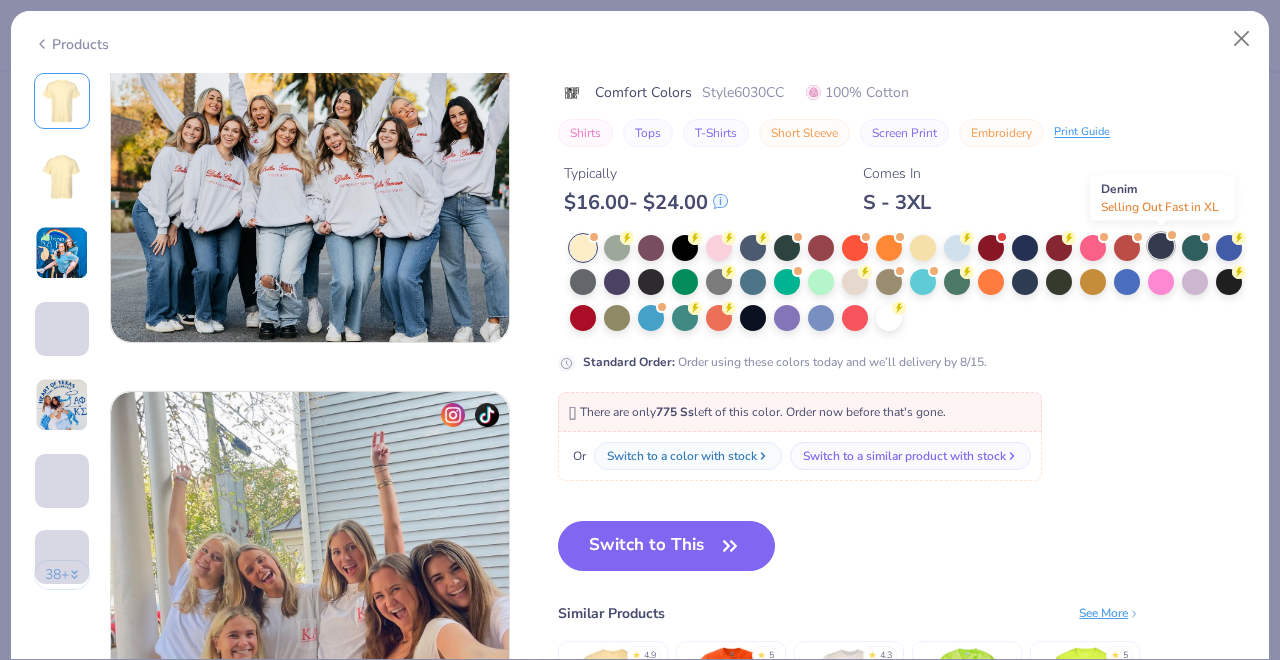 click at bounding box center [1161, 246] 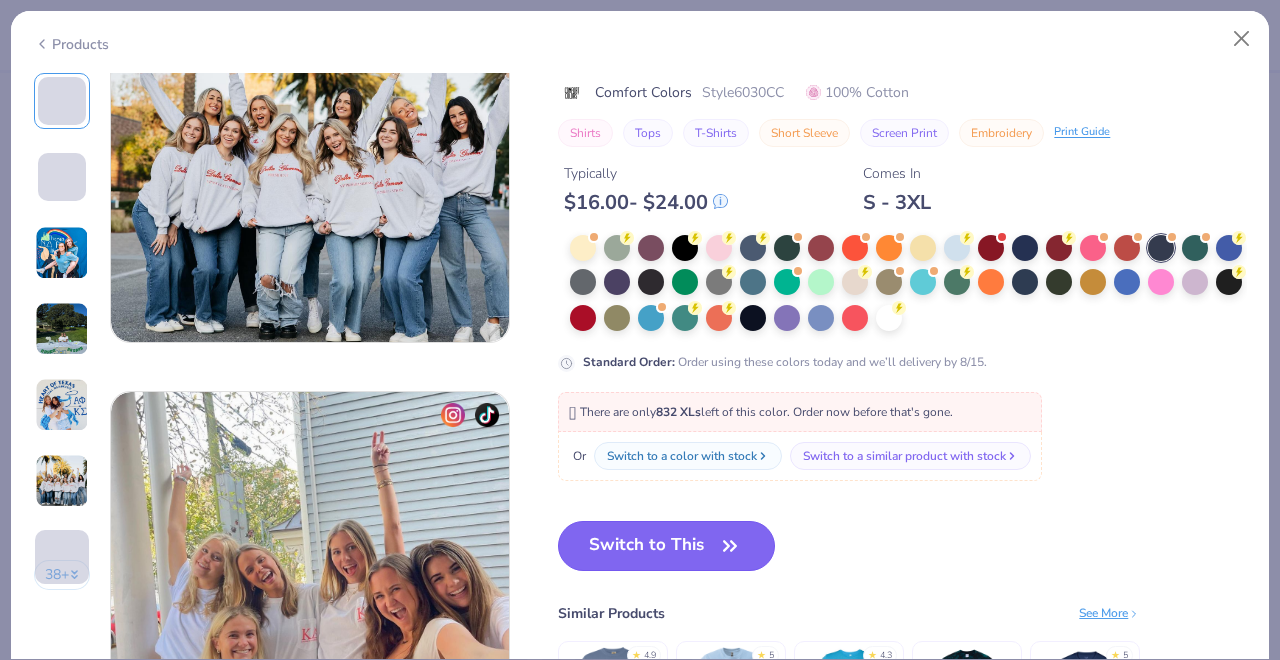 click on "Switch to This" at bounding box center [666, 546] 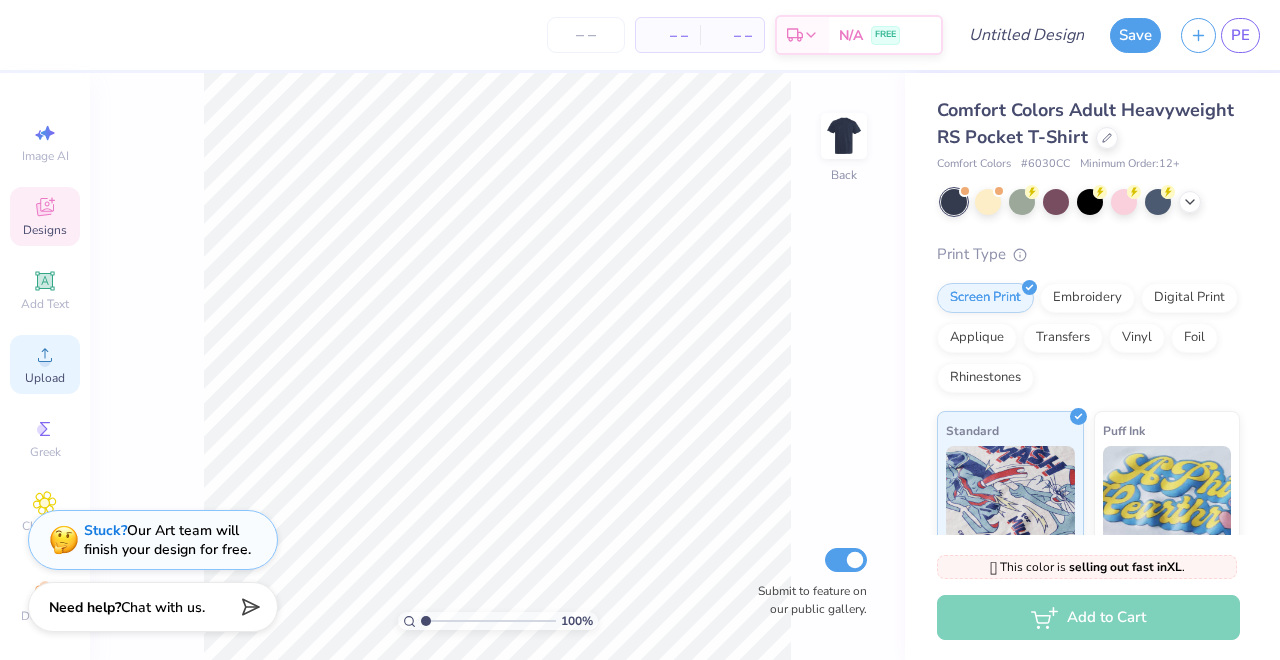 click 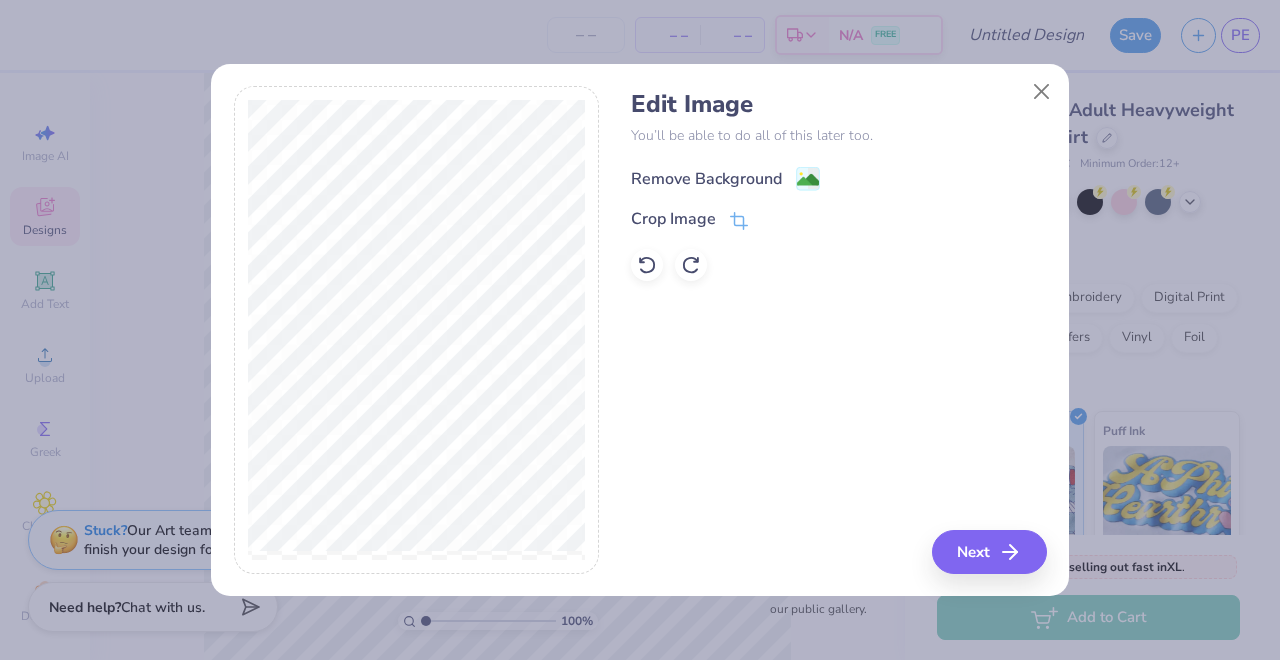 click on "Remove Background" at bounding box center (706, 179) 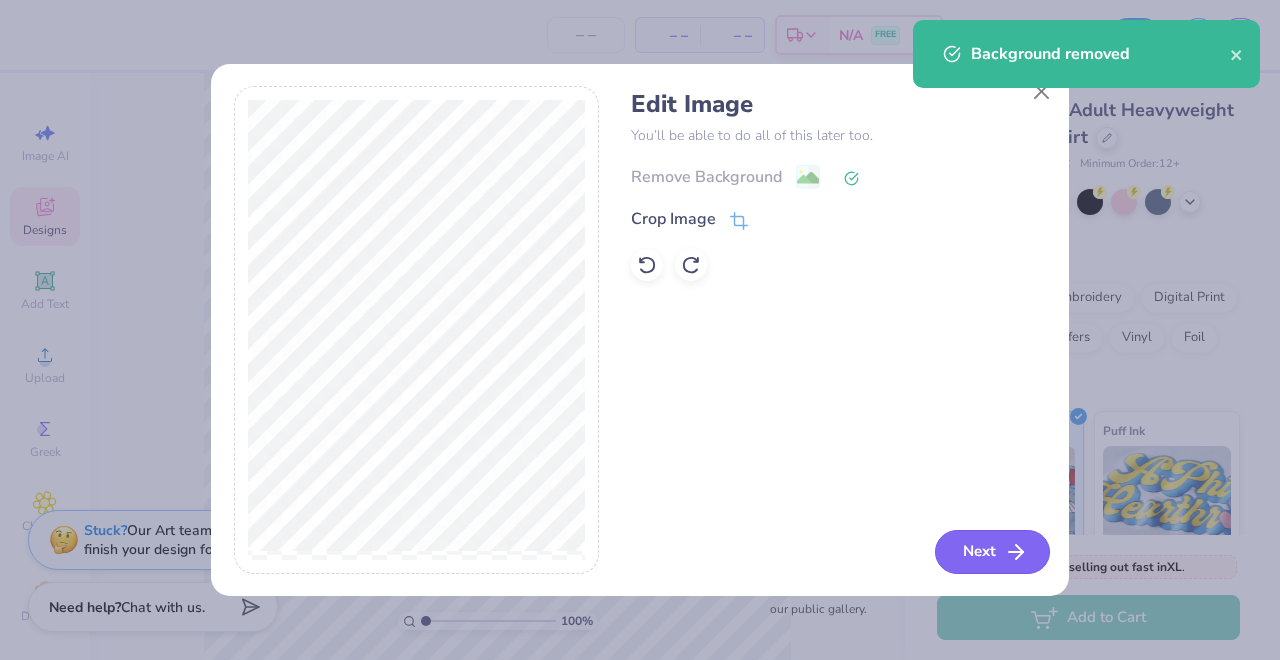 click on "Next" at bounding box center [992, 552] 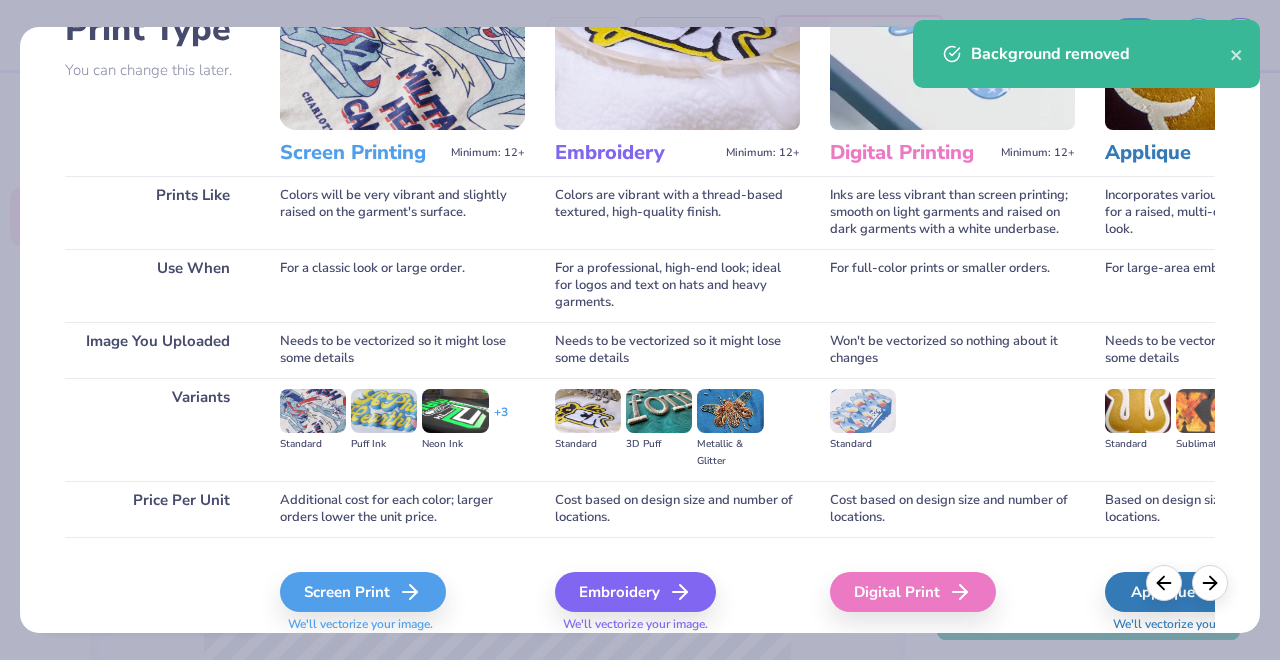 scroll, scrollTop: 237, scrollLeft: 0, axis: vertical 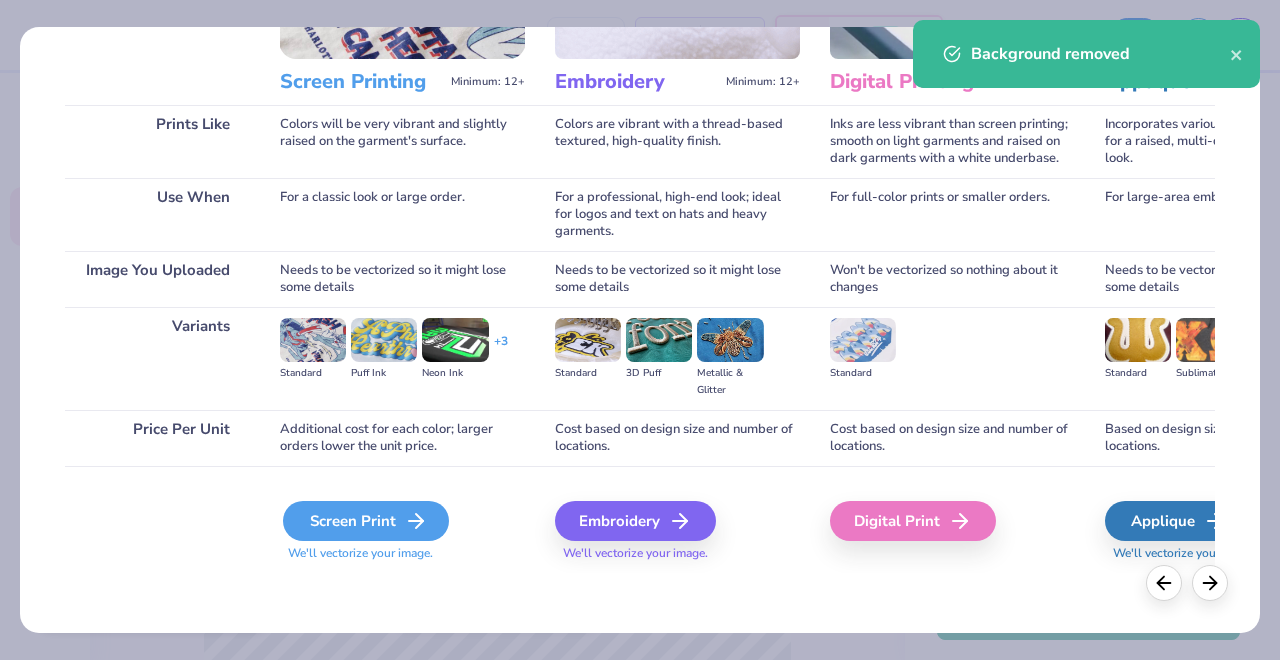 click on "Screen Print" at bounding box center [366, 521] 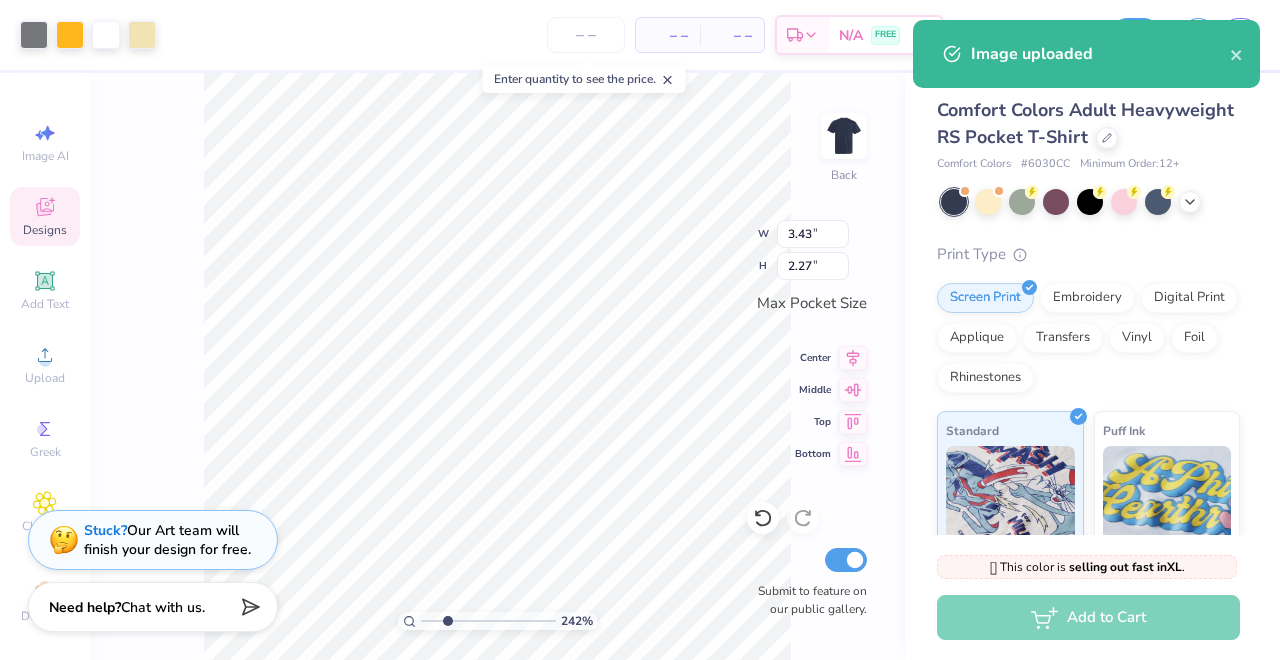 drag, startPoint x: 425, startPoint y: 621, endPoint x: 446, endPoint y: 620, distance: 21.023796 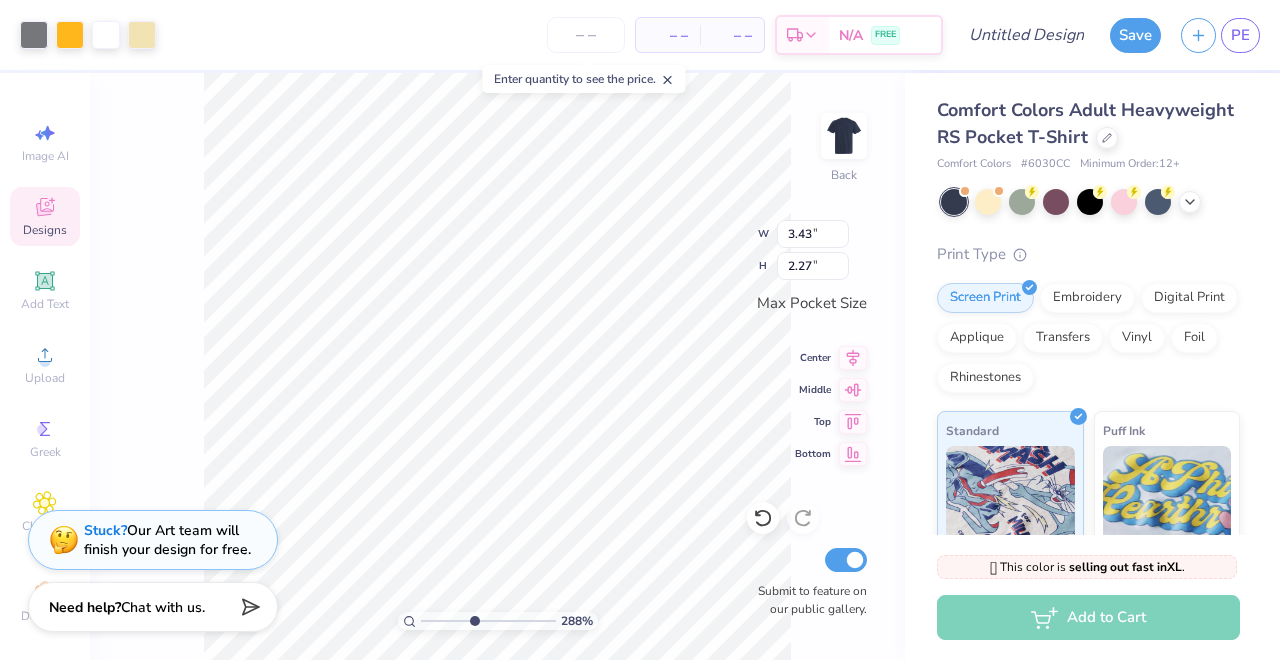 drag, startPoint x: 442, startPoint y: 624, endPoint x: 473, endPoint y: 623, distance: 31.016125 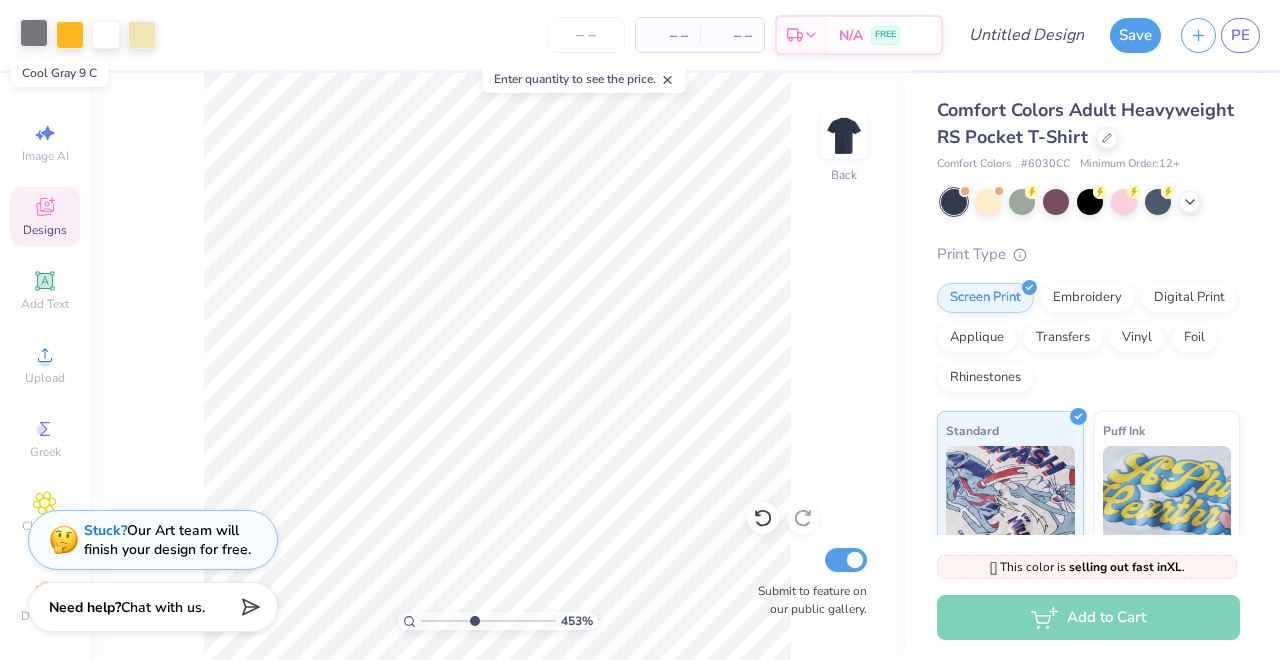 click at bounding box center (34, 33) 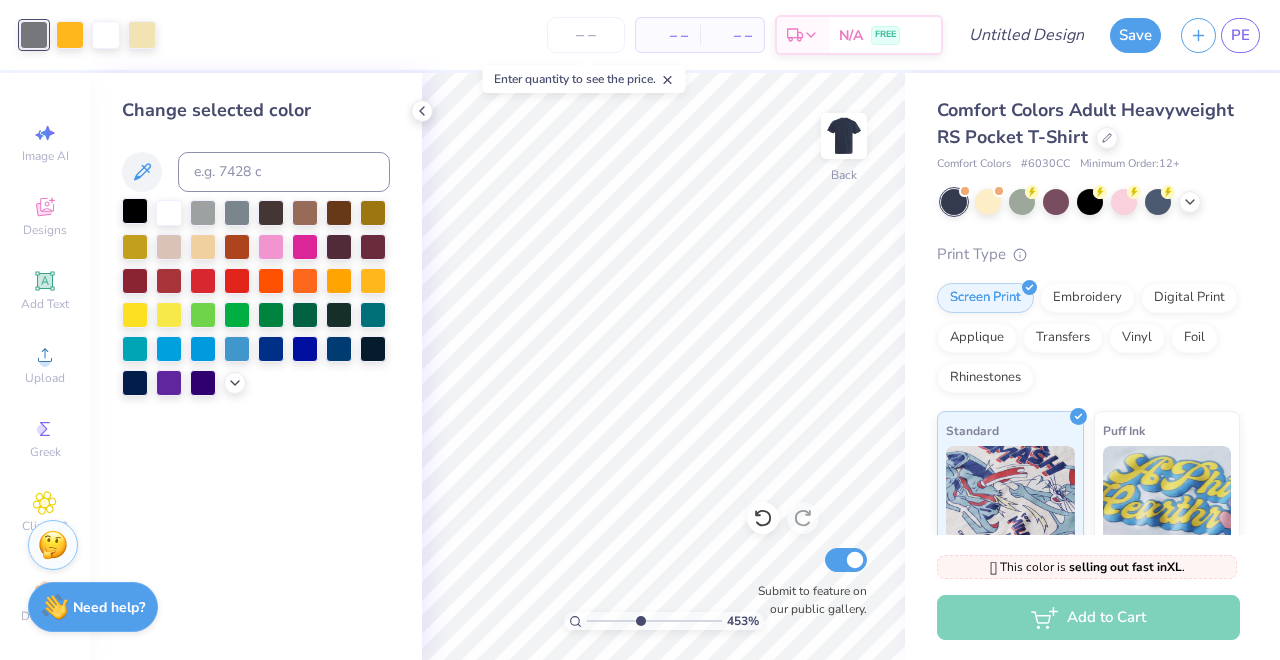 click at bounding box center (135, 211) 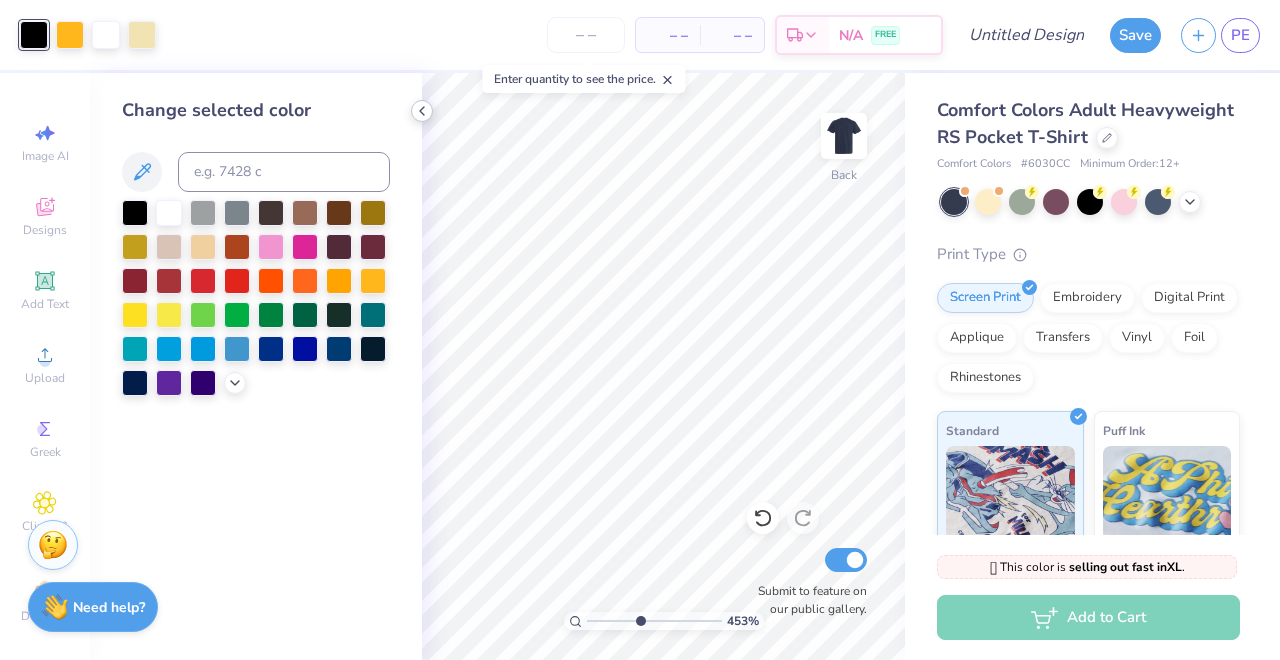 click 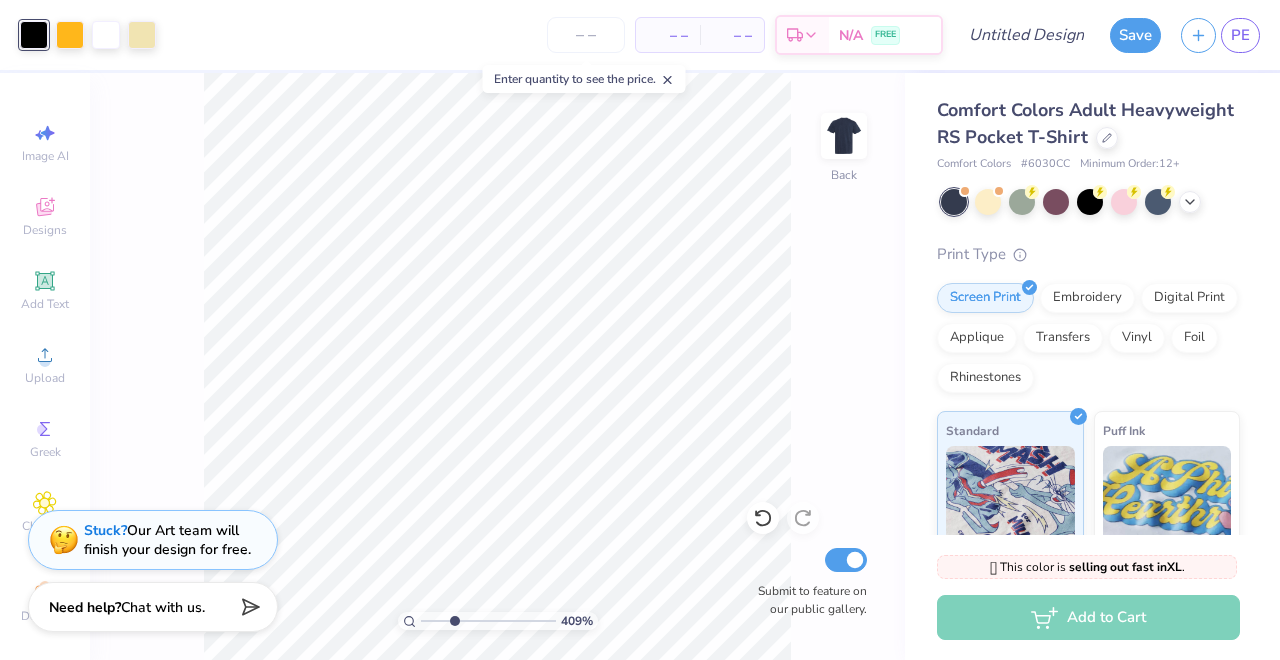 drag, startPoint x: 475, startPoint y: 618, endPoint x: 454, endPoint y: 618, distance: 21 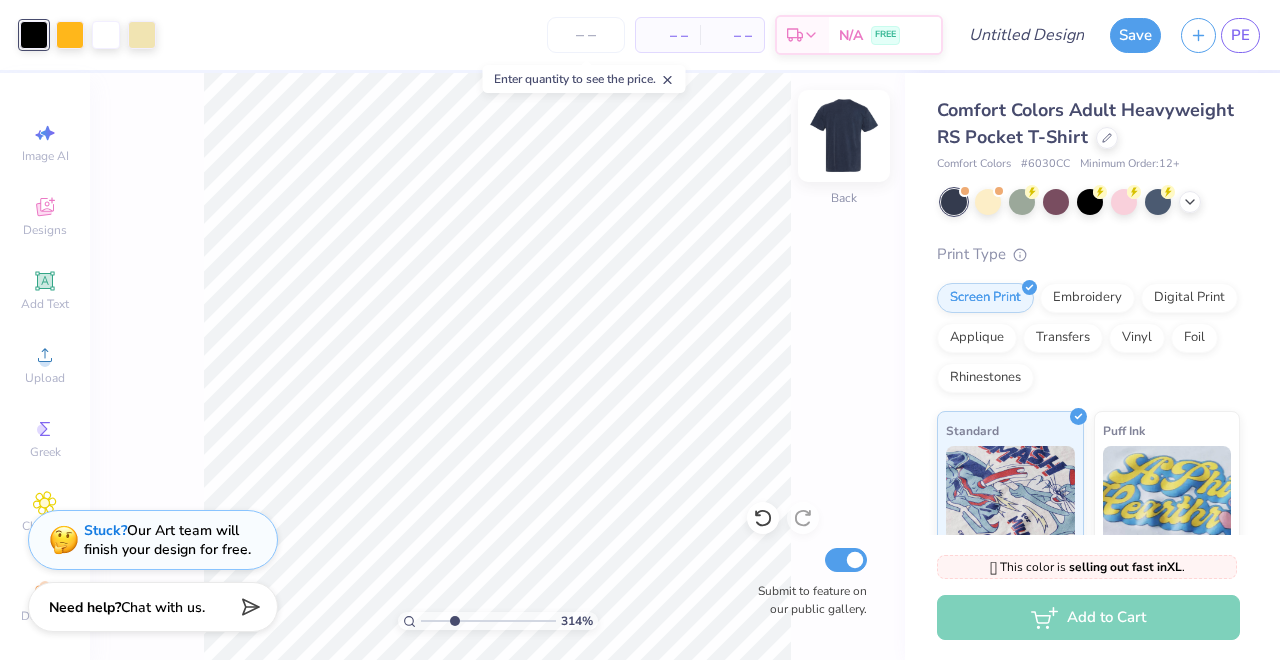 click at bounding box center [844, 136] 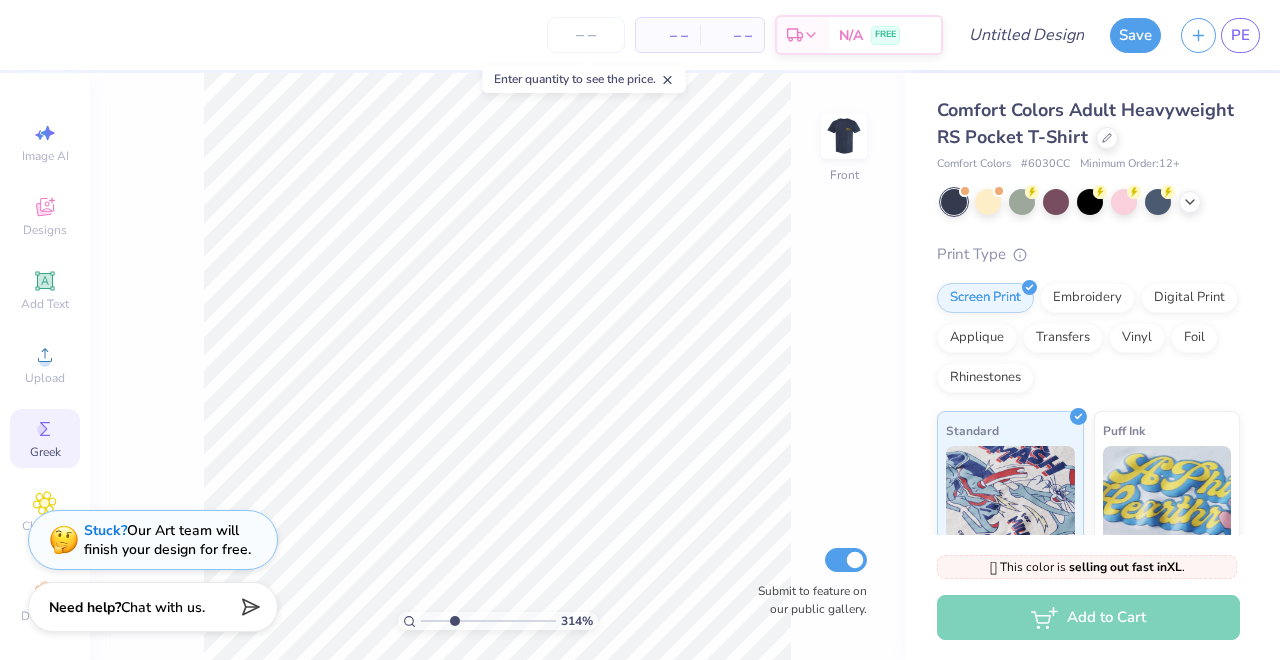 scroll, scrollTop: 12, scrollLeft: 0, axis: vertical 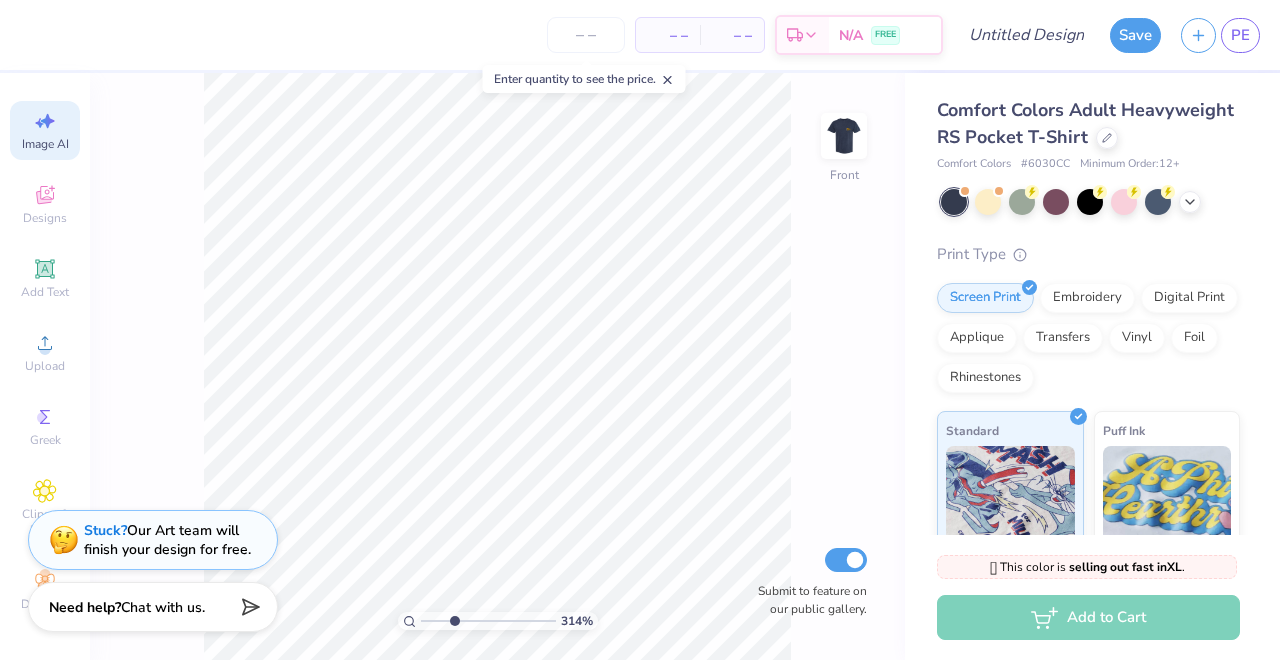 click 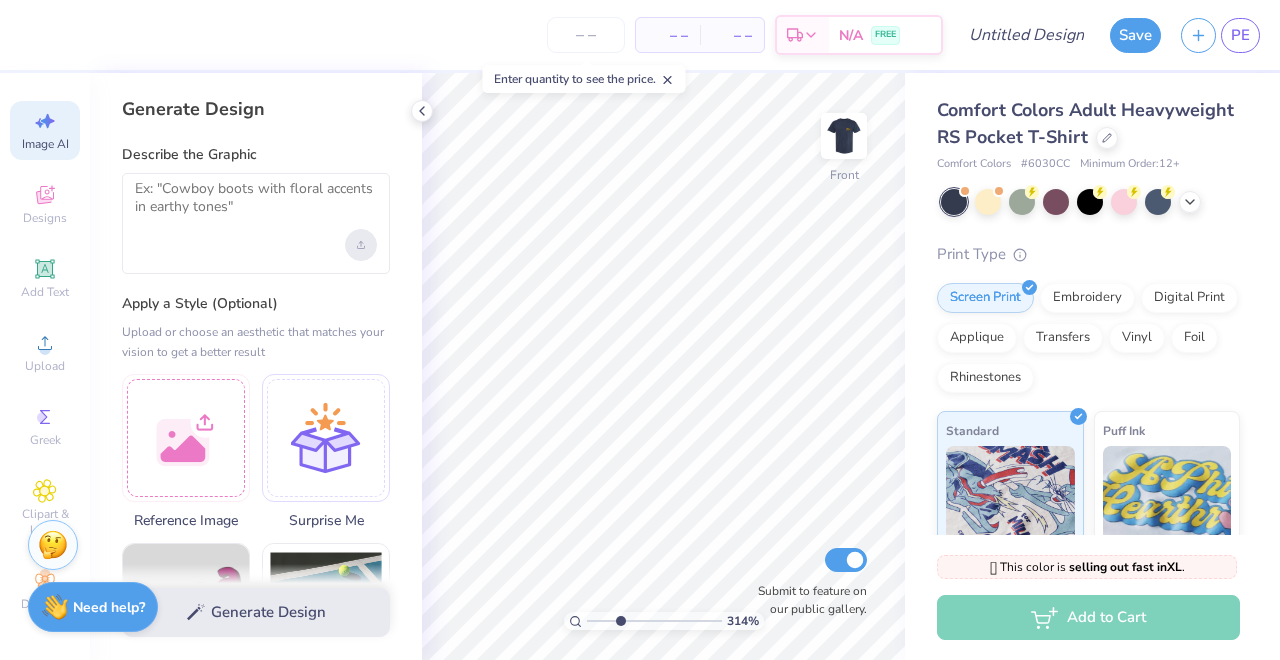 click 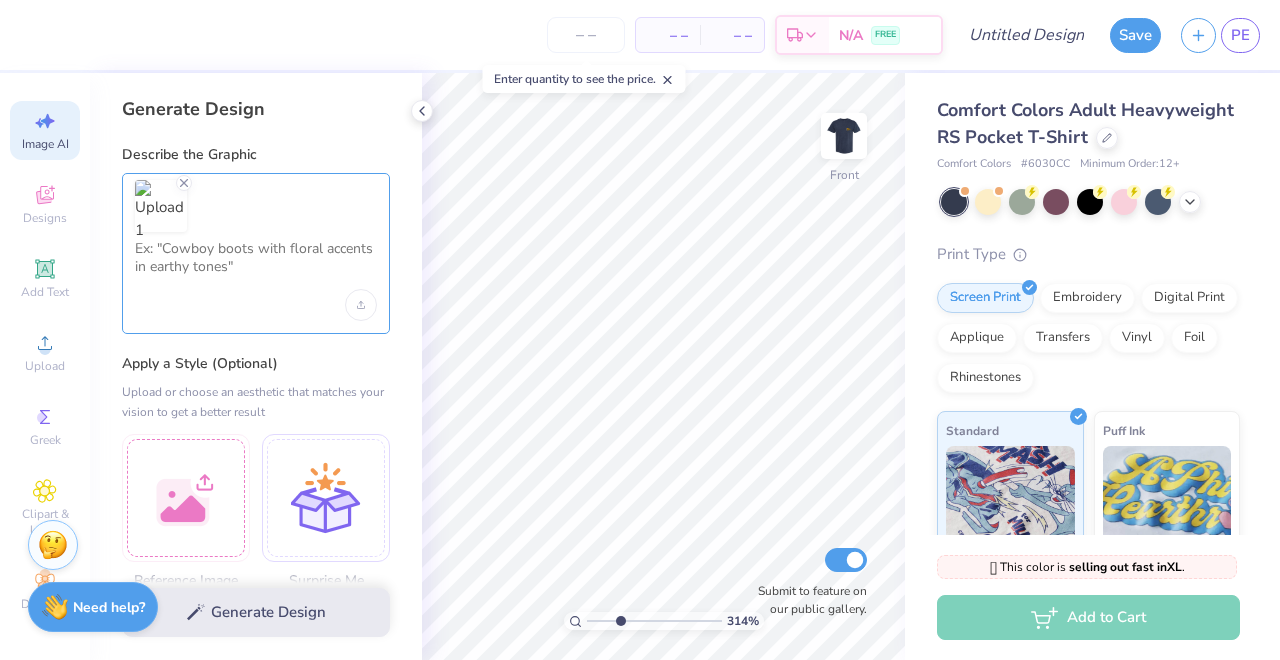 click at bounding box center (256, 265) 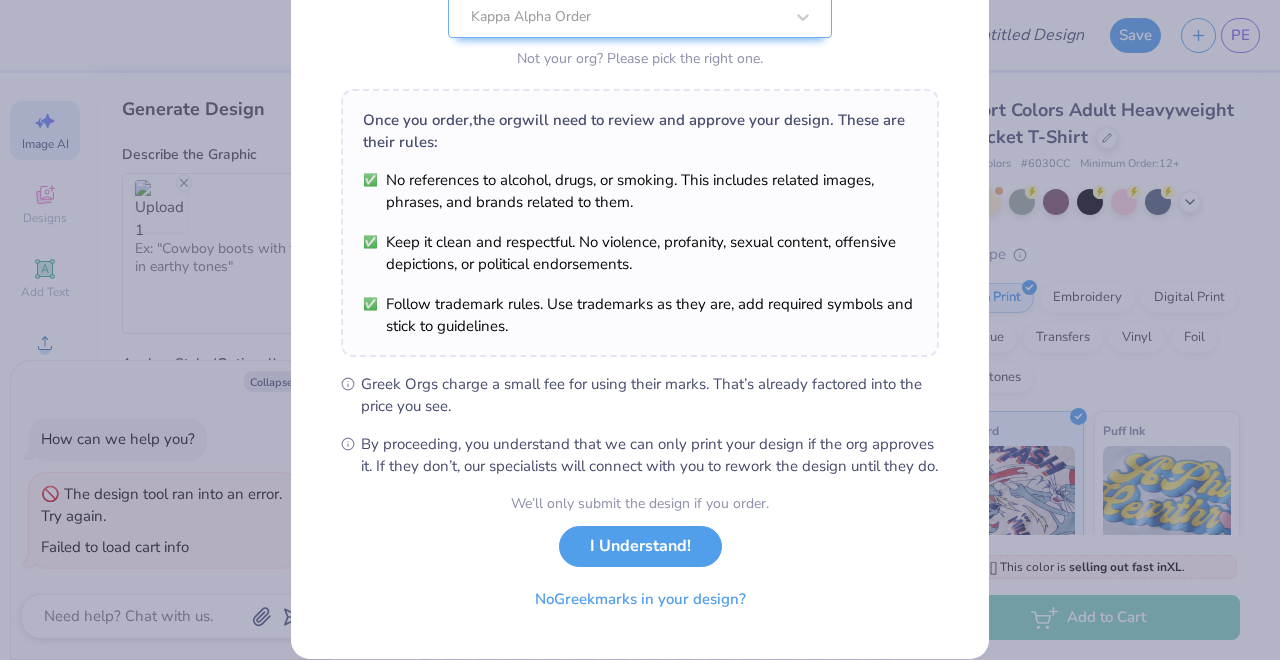 scroll, scrollTop: 230, scrollLeft: 0, axis: vertical 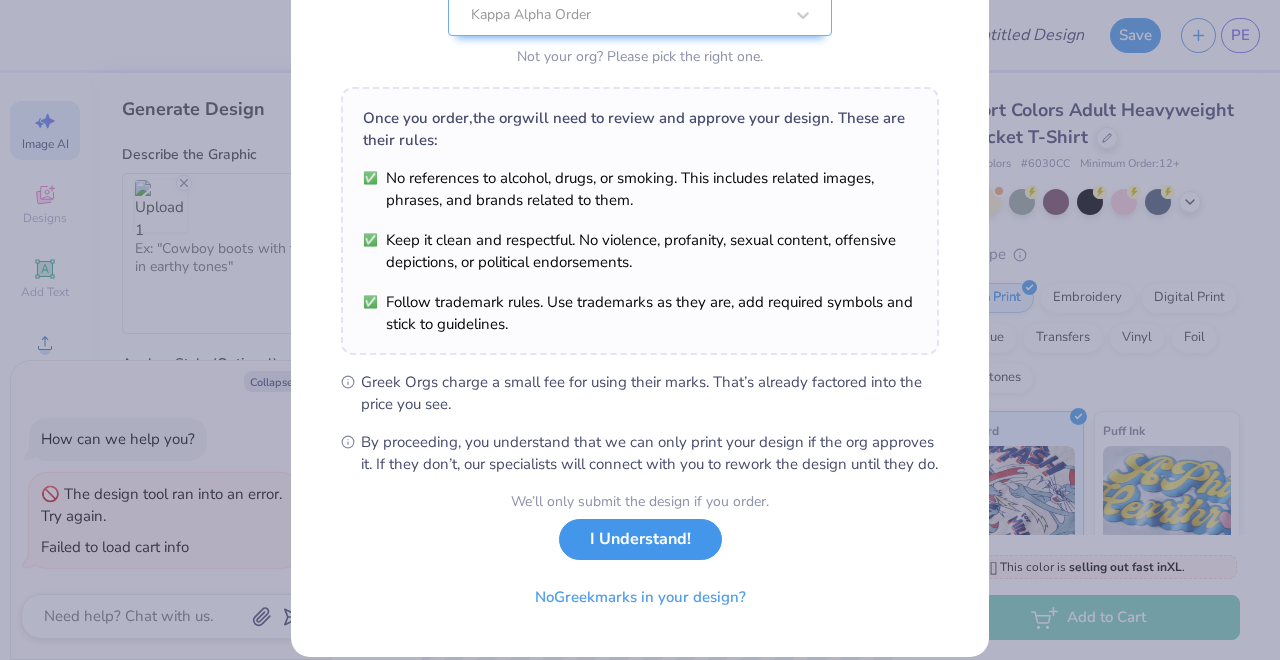 click on "I Understand!" at bounding box center [640, 539] 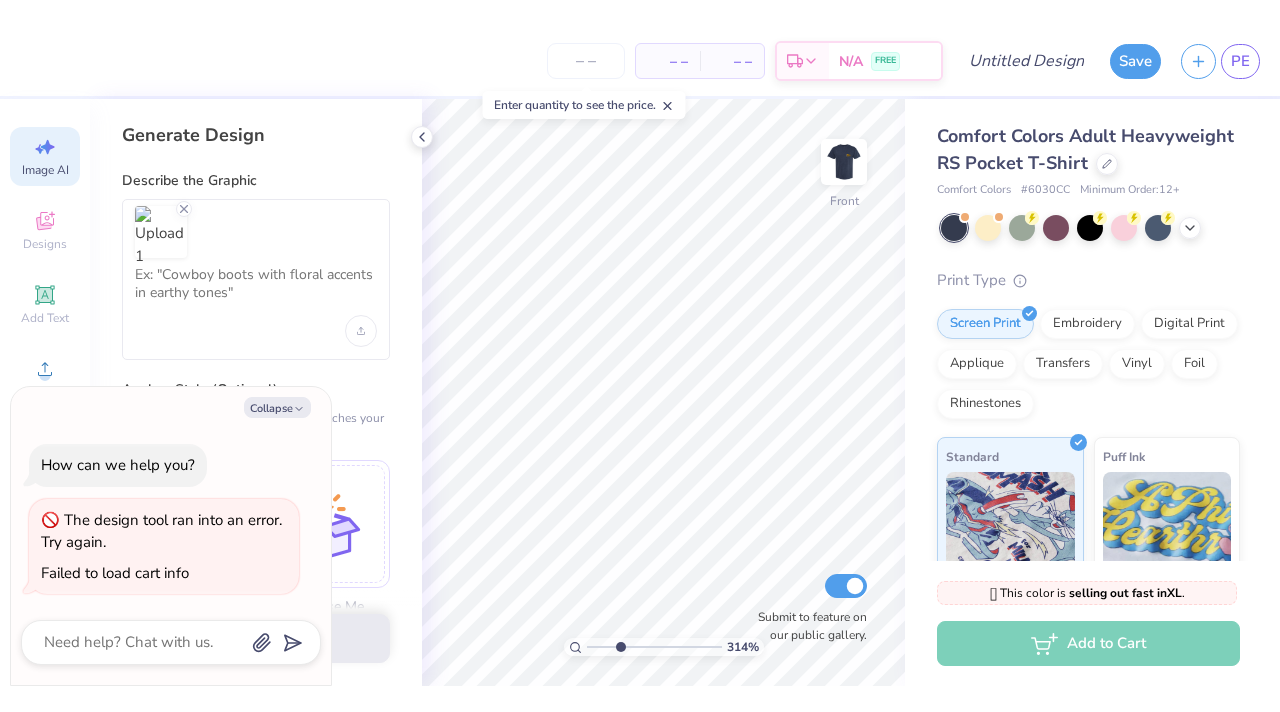 scroll, scrollTop: 0, scrollLeft: 0, axis: both 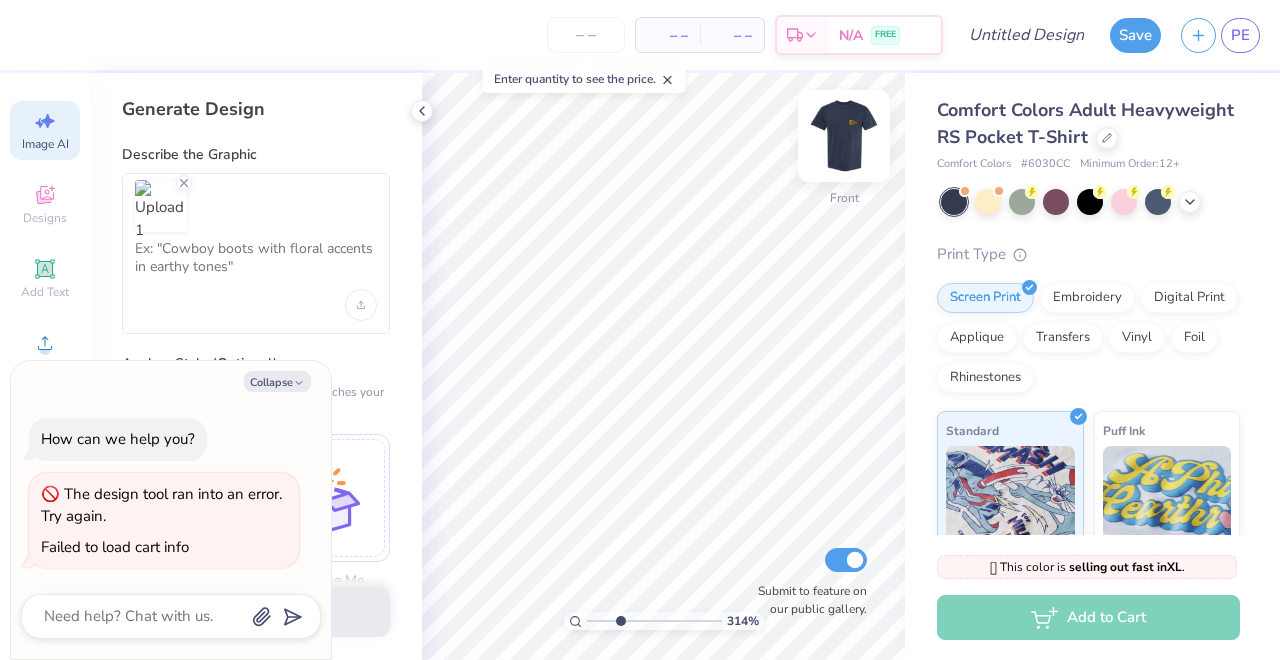 click at bounding box center (844, 136) 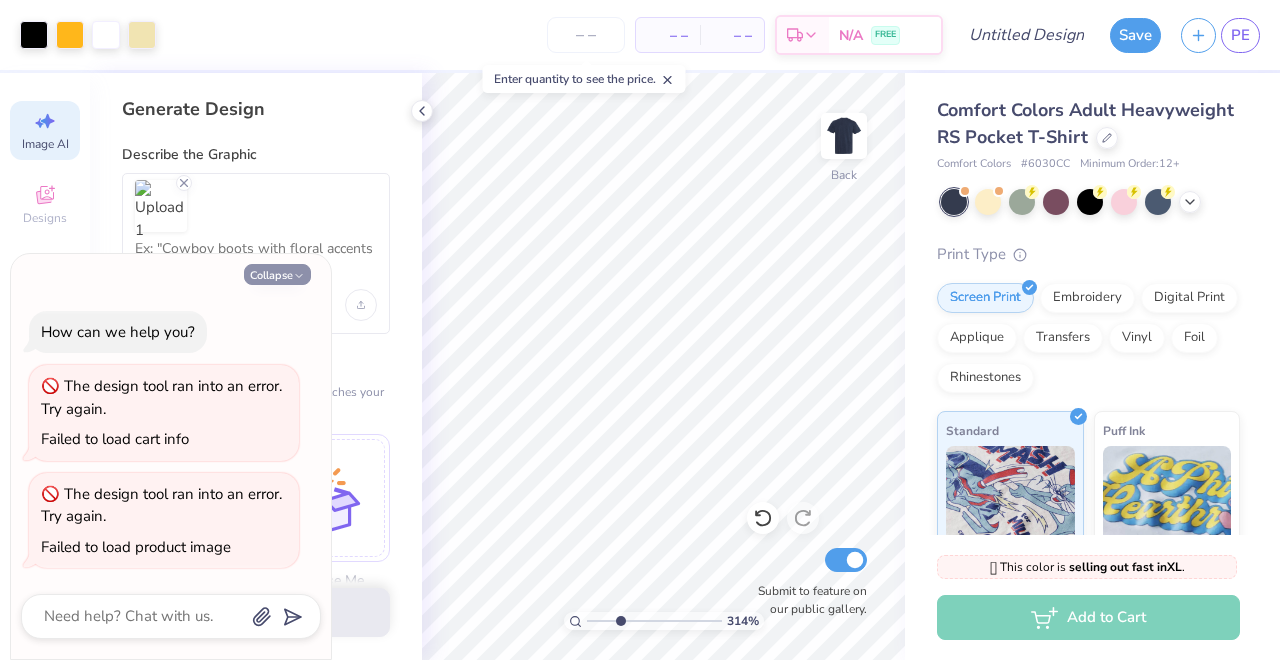 click 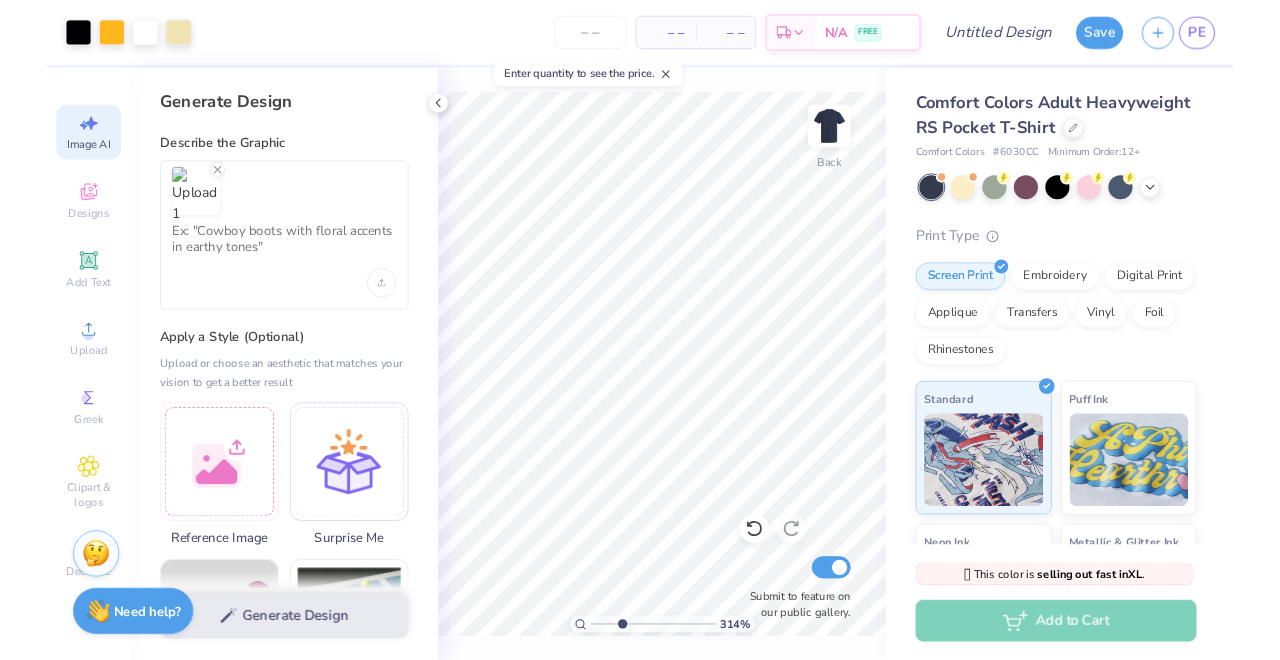 scroll, scrollTop: 0, scrollLeft: 0, axis: both 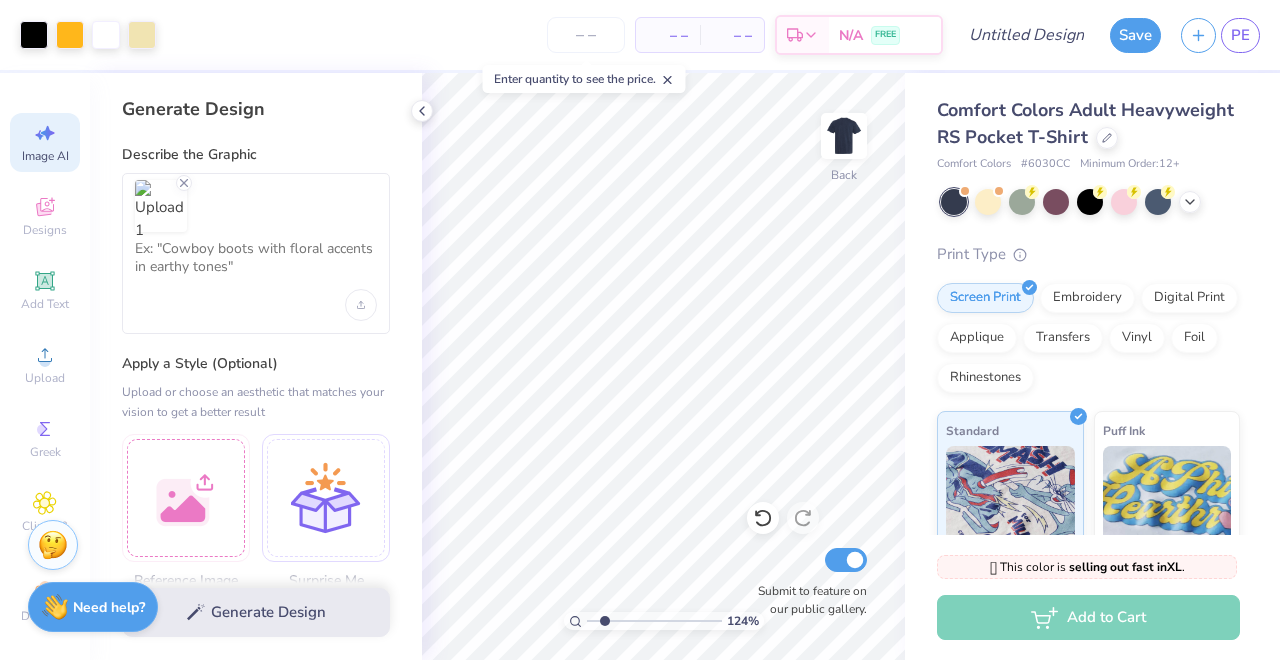 drag, startPoint x: 590, startPoint y: 619, endPoint x: 604, endPoint y: 619, distance: 14 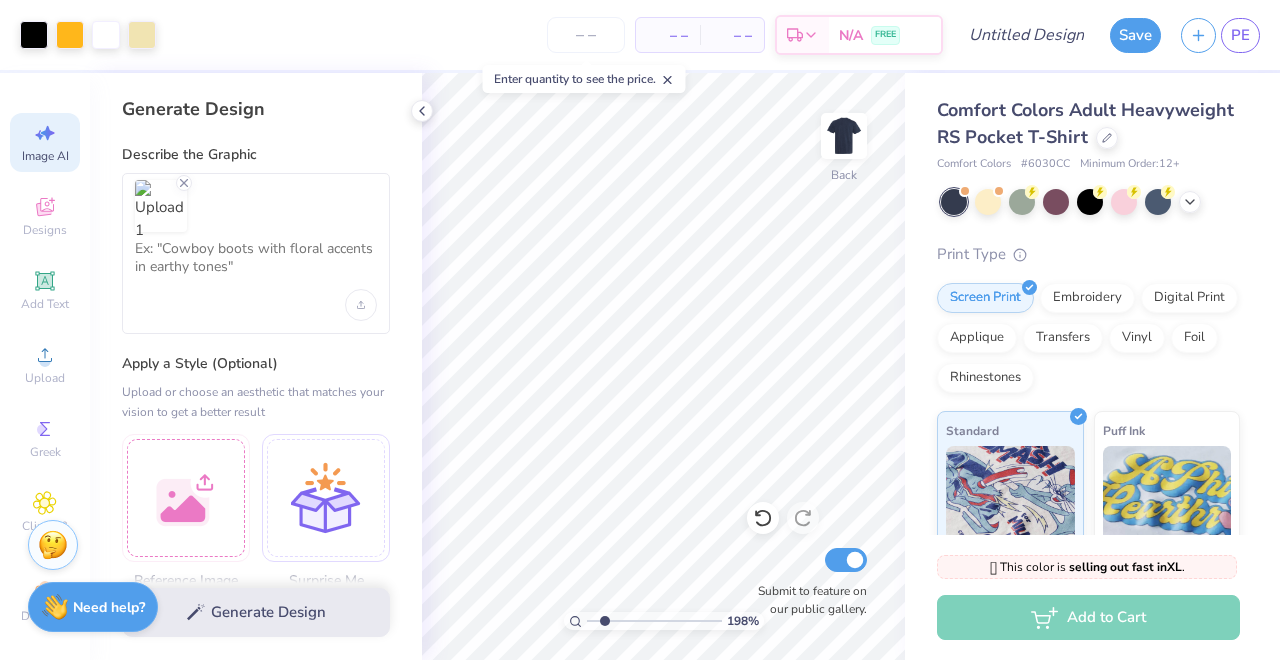 type on "1" 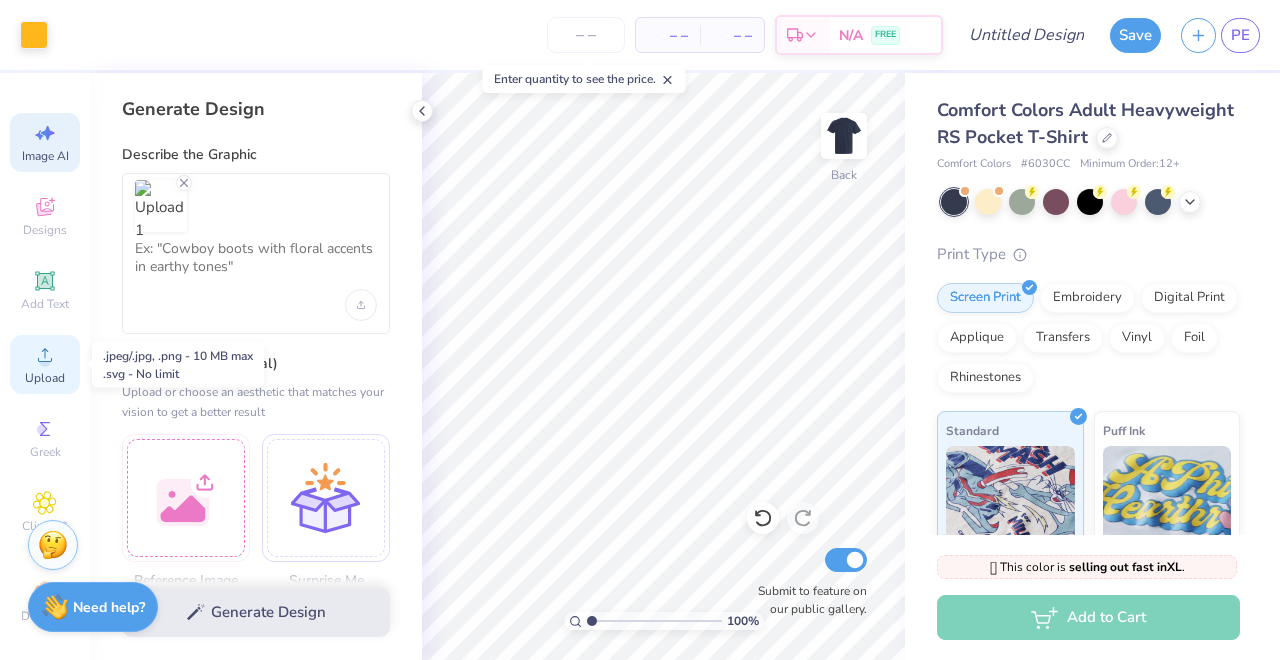 click on "Upload" at bounding box center [45, 364] 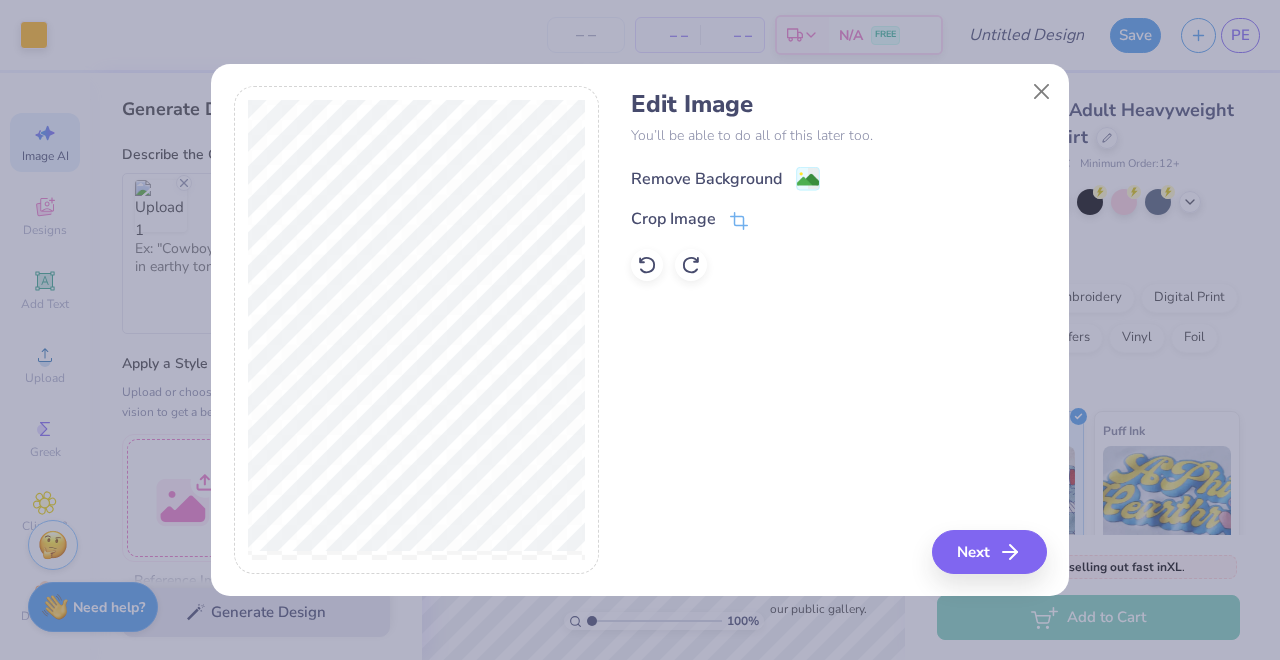 click on "Remove Background" at bounding box center (706, 179) 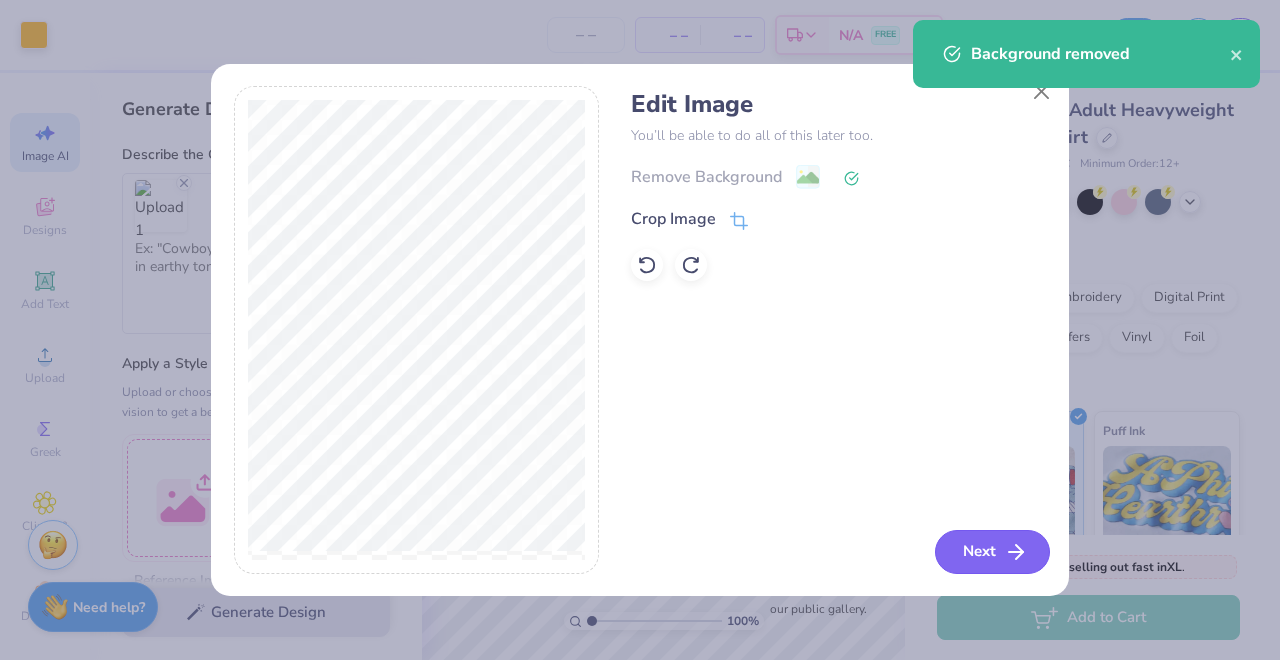 click on "Next" at bounding box center (992, 552) 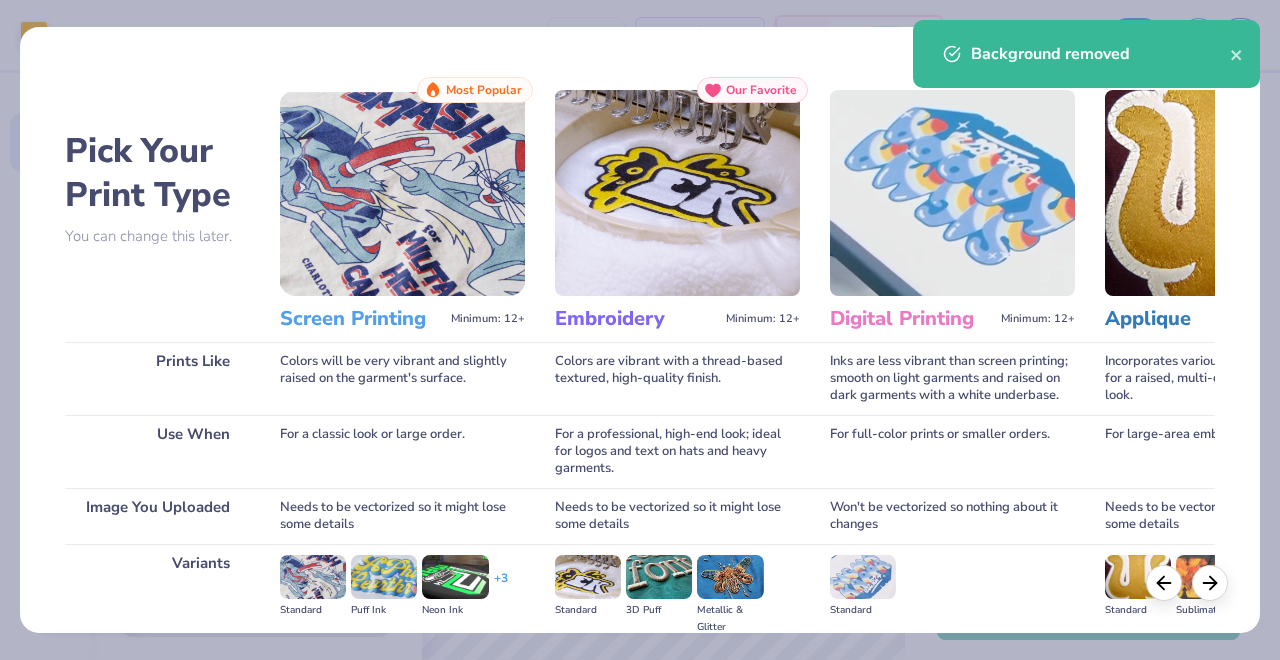 scroll, scrollTop: 237, scrollLeft: 0, axis: vertical 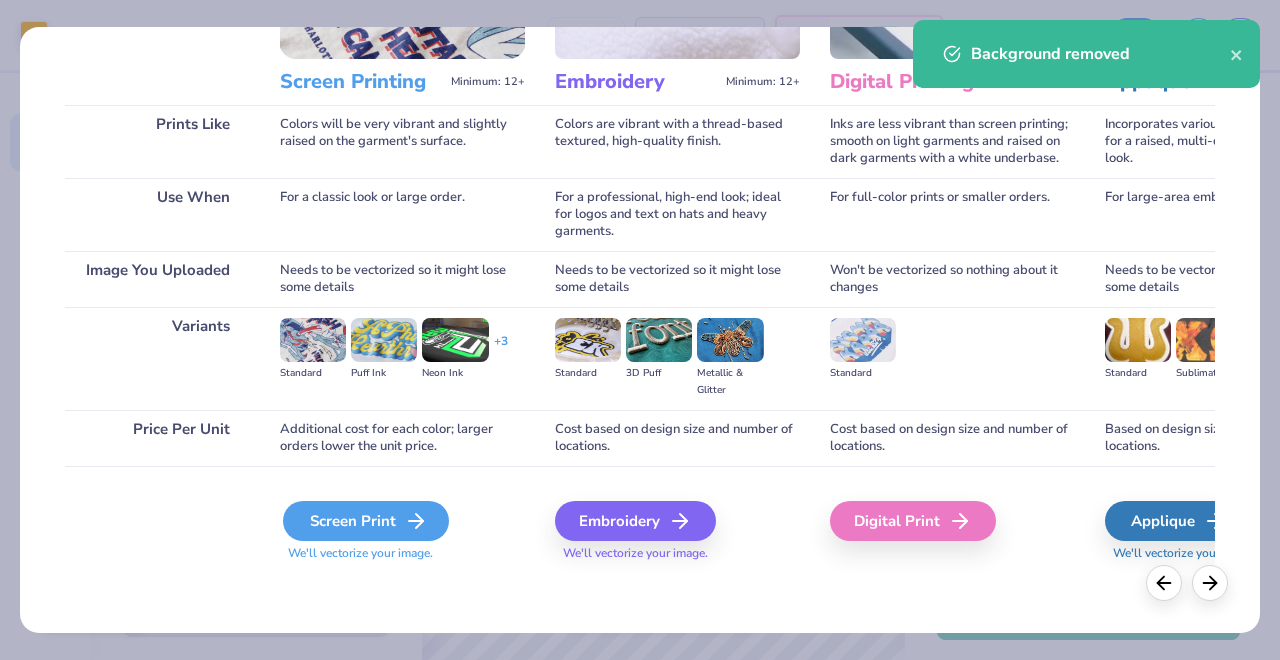 click on "Screen Print" at bounding box center [366, 521] 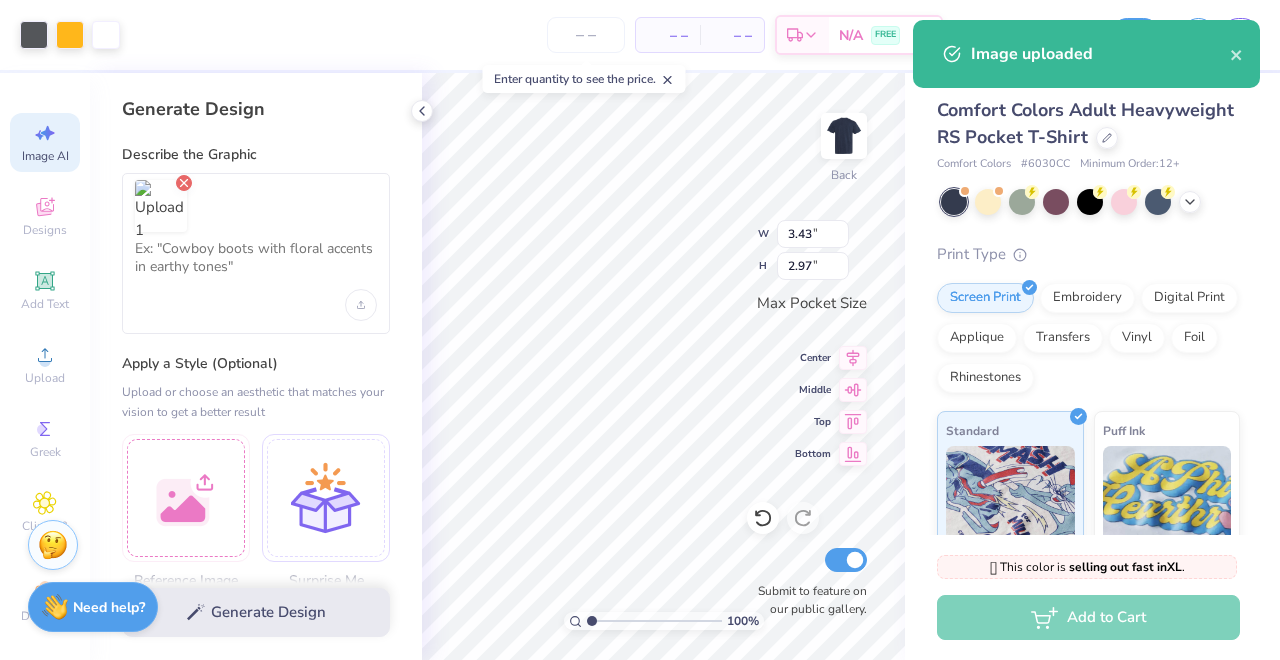 click 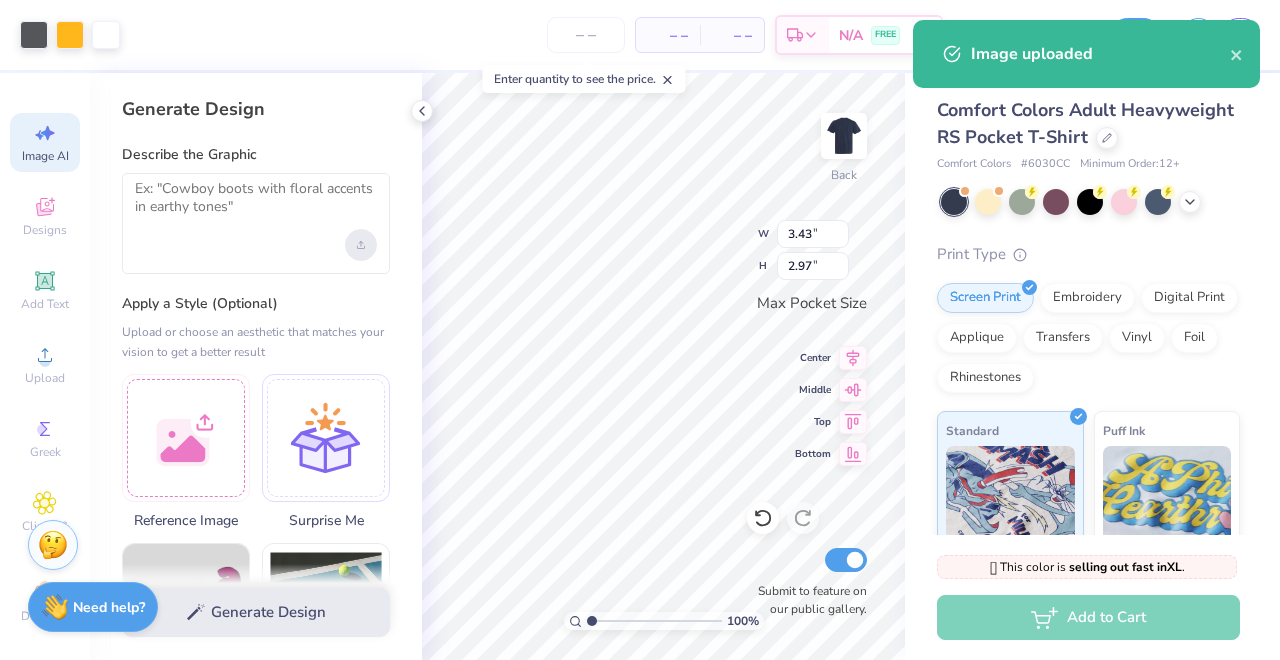 click at bounding box center (361, 245) 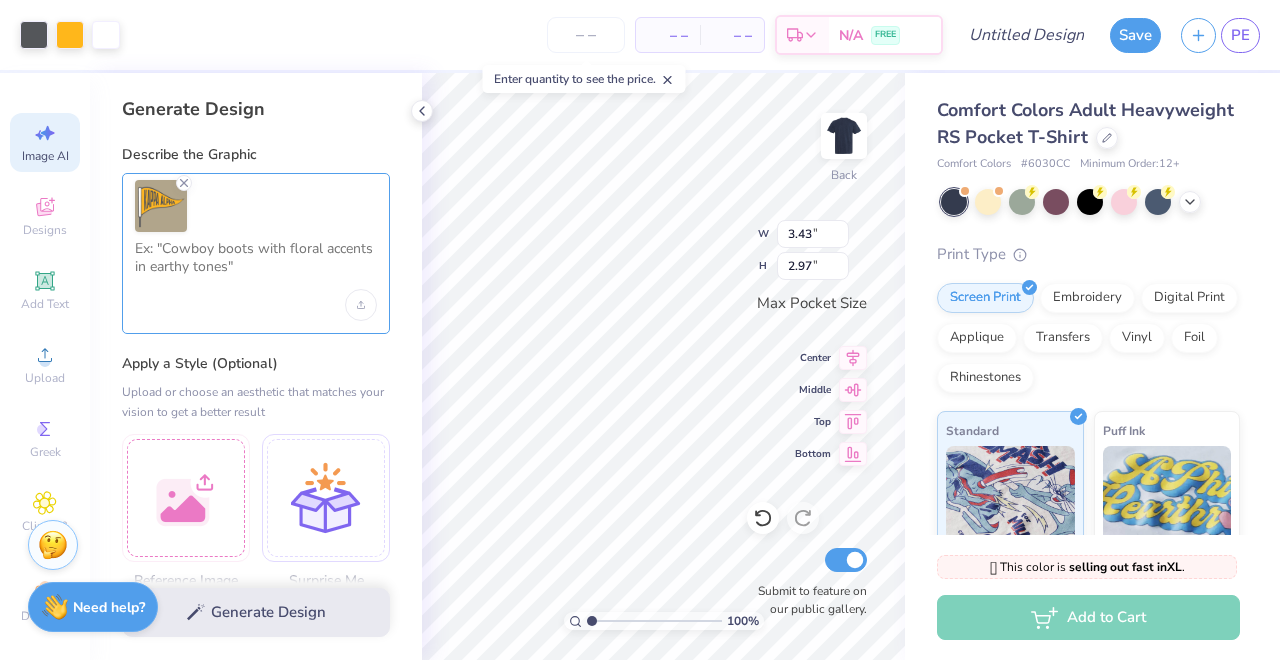 click at bounding box center (256, 265) 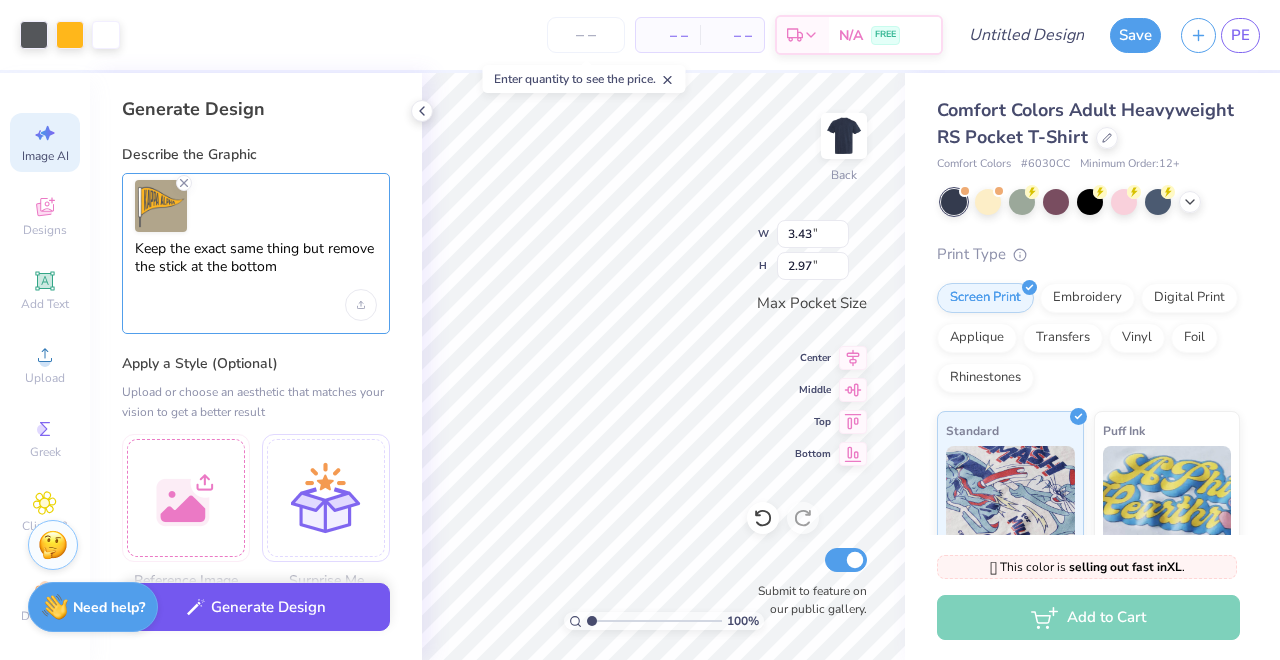 type on "Keep the exact same thing but remove the stick at the bottom" 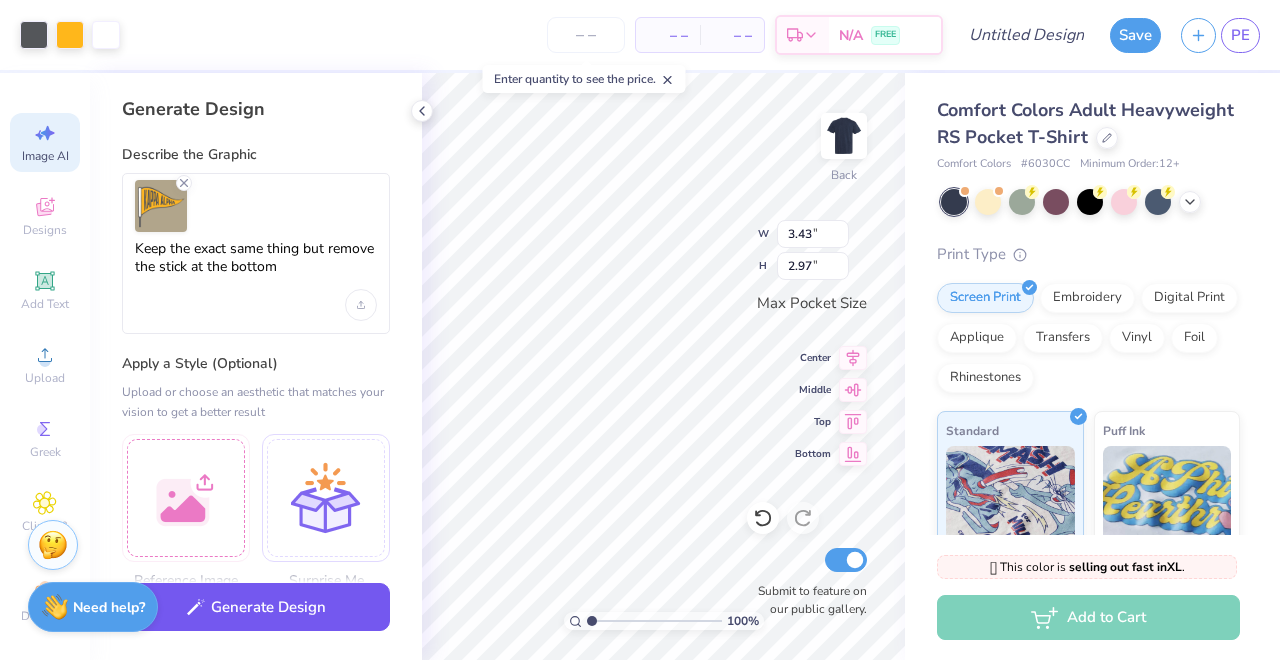 click on "Generate Design" at bounding box center [256, 607] 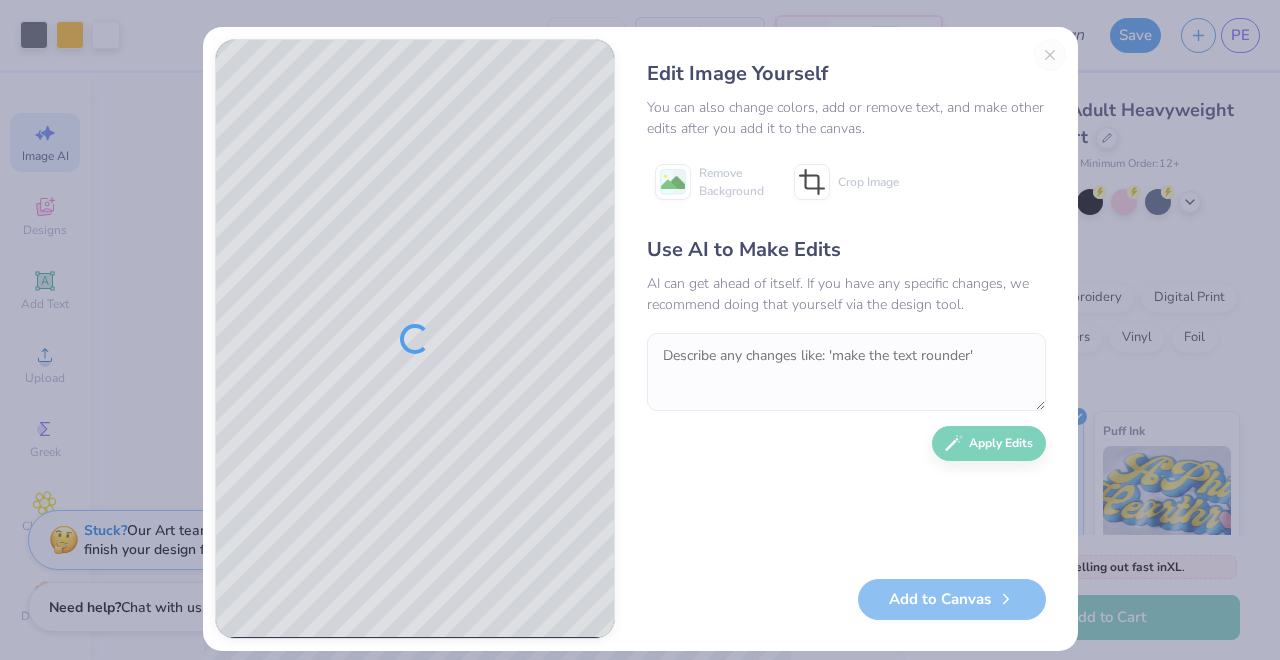 click on "Edit Image Yourself You can also change colors, add or remove text, and make other edits after you add it to the canvas. Remove Background Crop Image Use AI to Make Edits AI can get ahead of itself. If you have any specific changes, we recommend doing that yourself via the design tool. Apply Edits Add to Canvas" at bounding box center [846, 339] 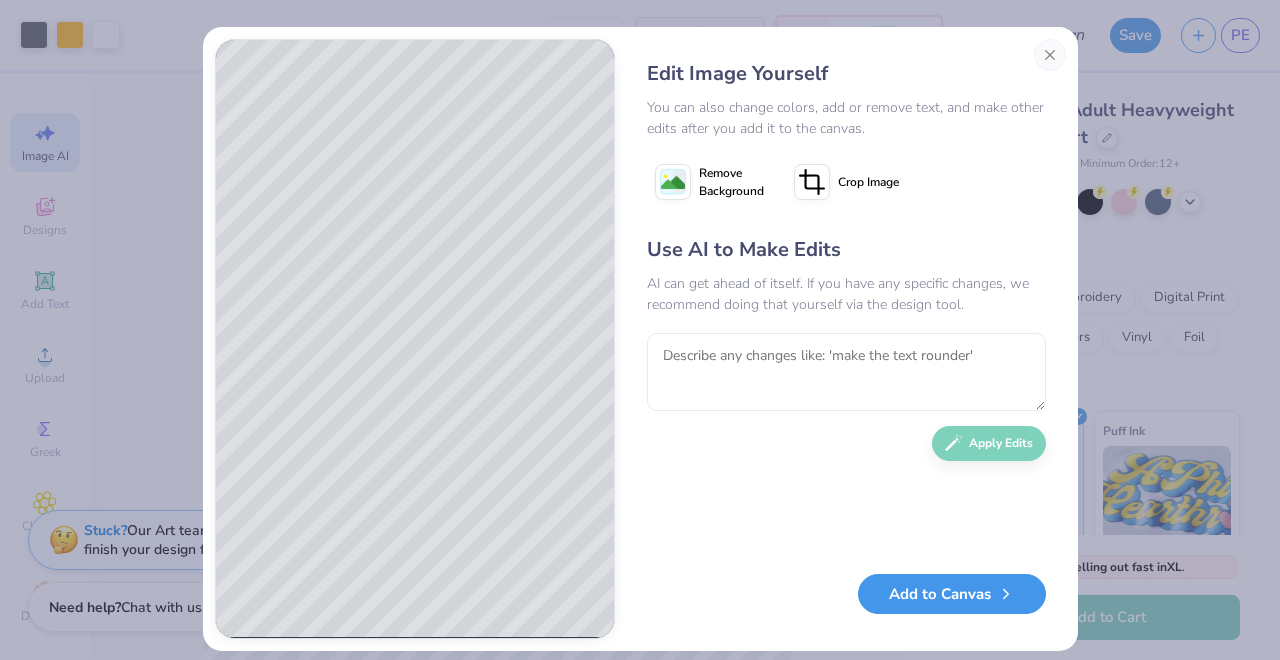 click on "Add to Canvas" at bounding box center (952, 594) 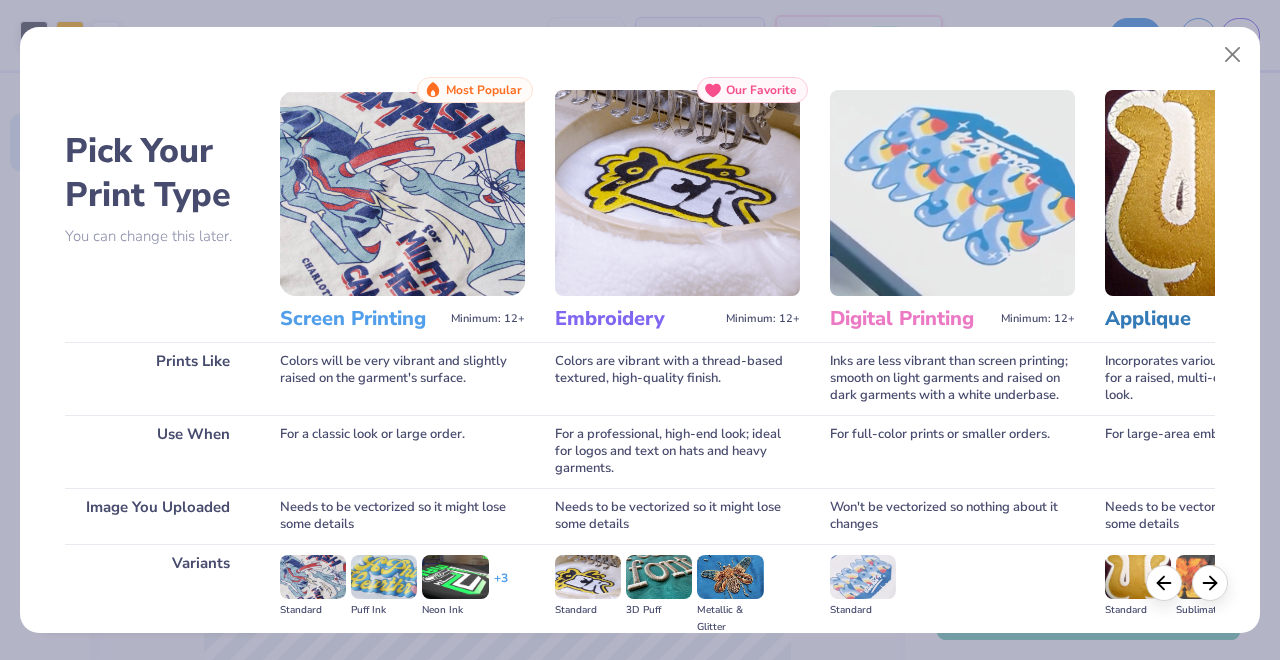 scroll, scrollTop: 237, scrollLeft: 0, axis: vertical 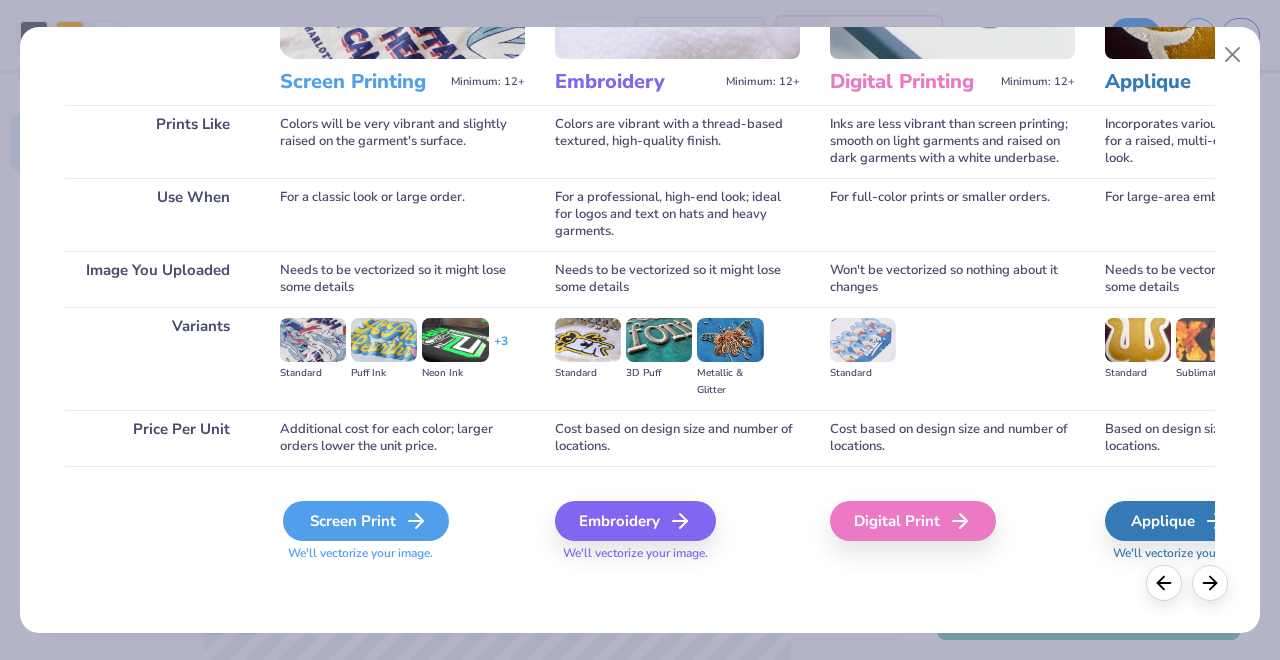 click on "Screen Print" at bounding box center [366, 521] 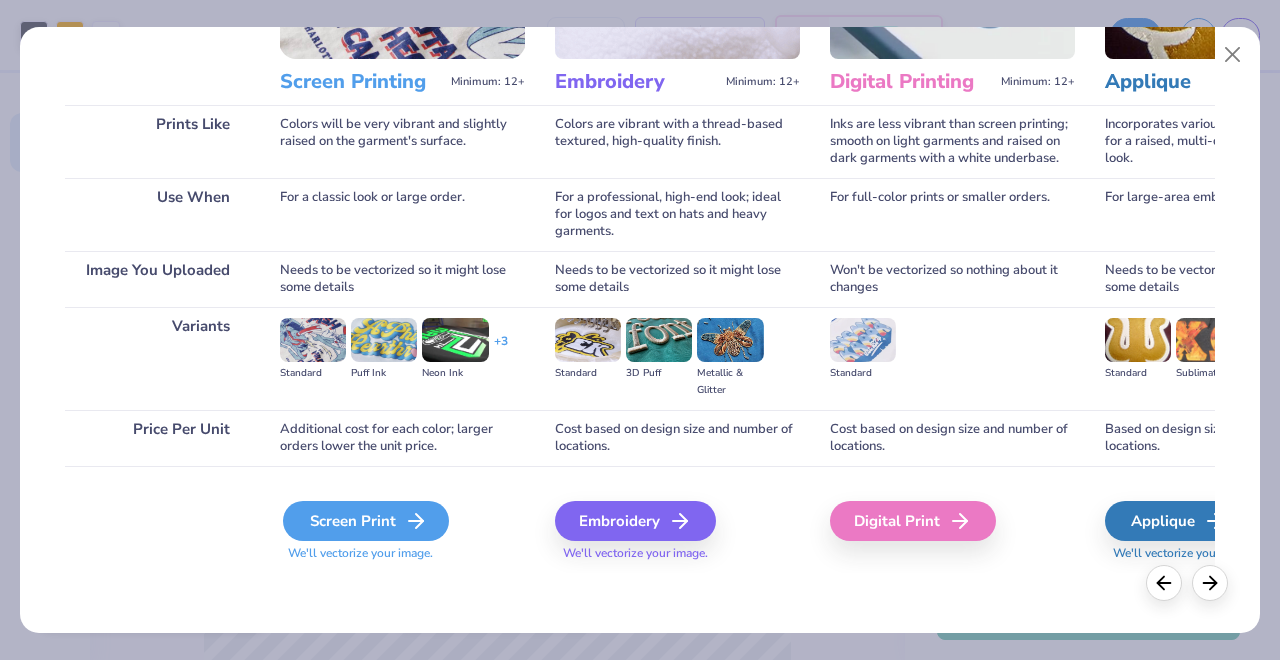 type 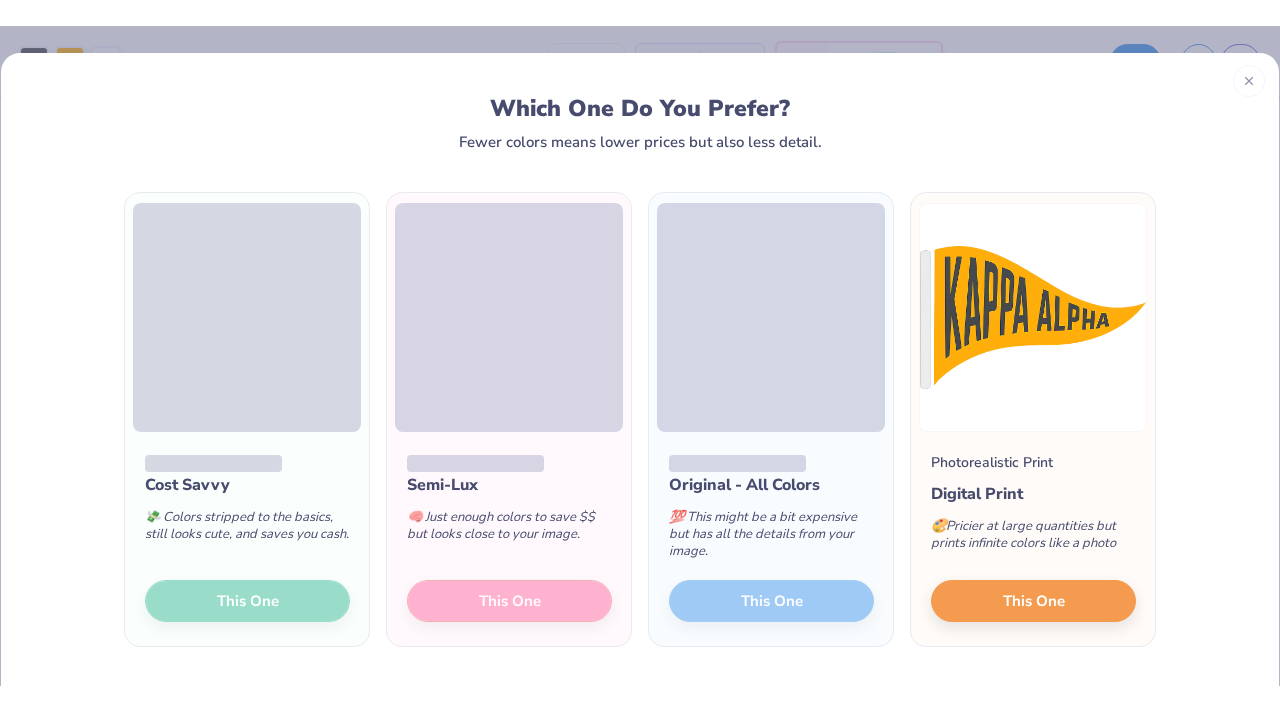scroll, scrollTop: 19, scrollLeft: 0, axis: vertical 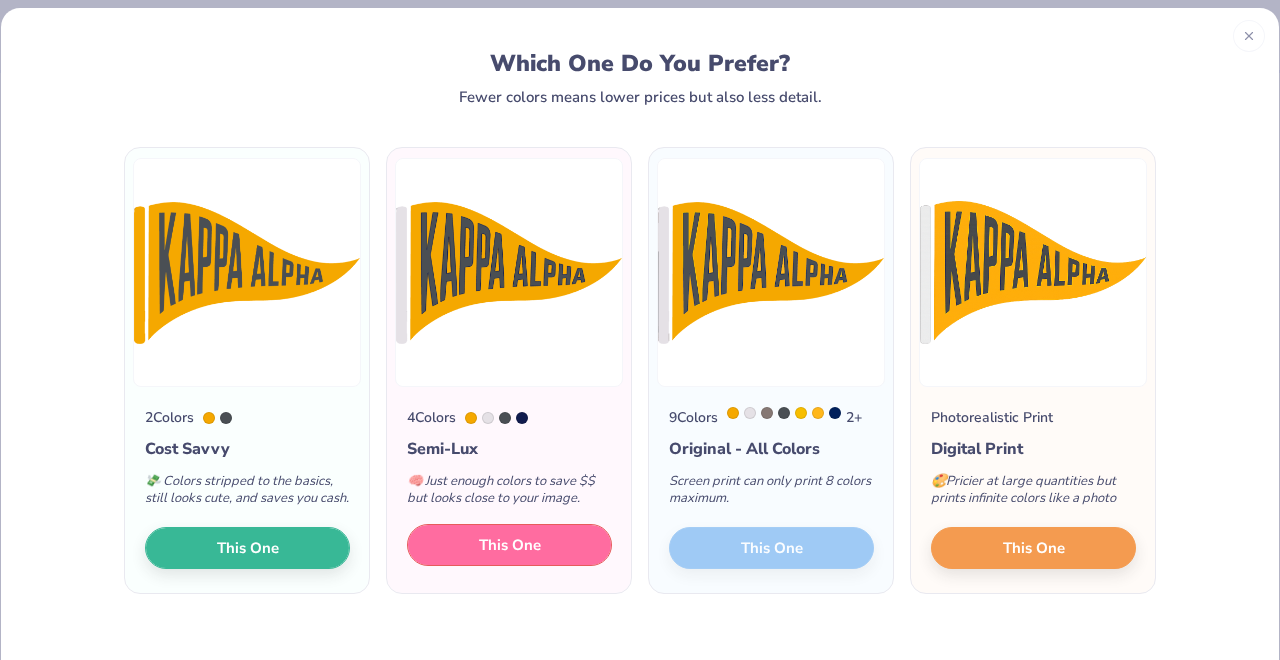 click on "This One" at bounding box center [510, 545] 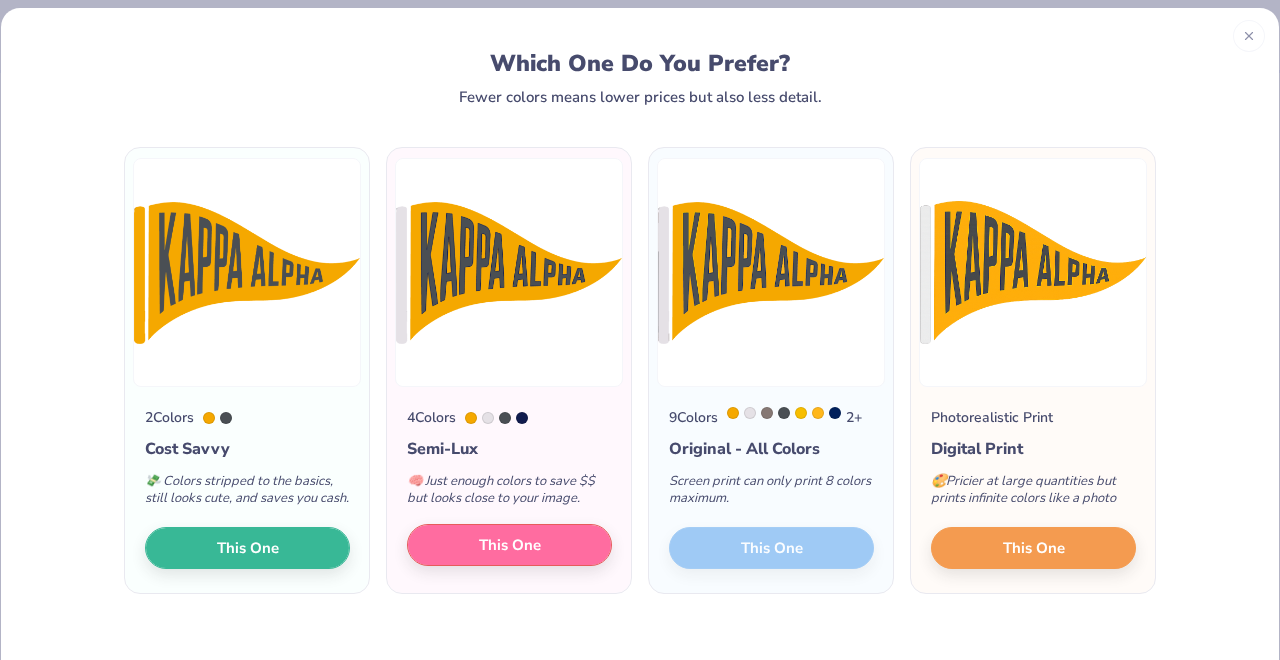 type on "2.16" 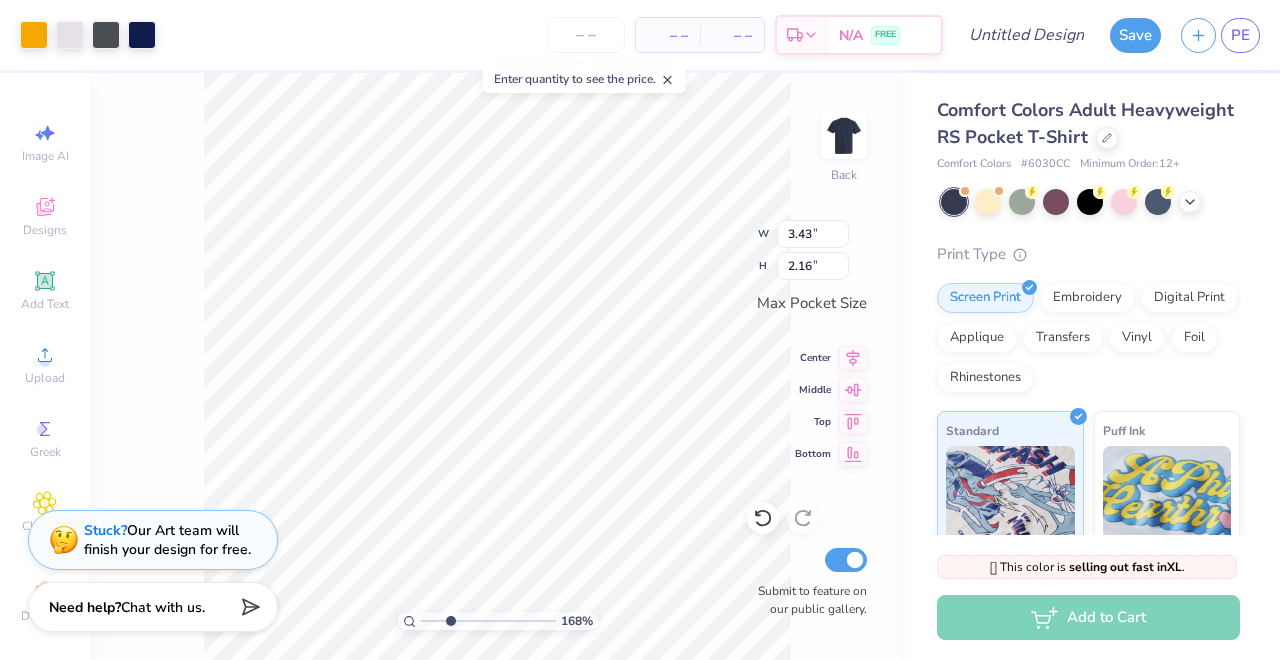 drag, startPoint x: 423, startPoint y: 624, endPoint x: 449, endPoint y: 624, distance: 26 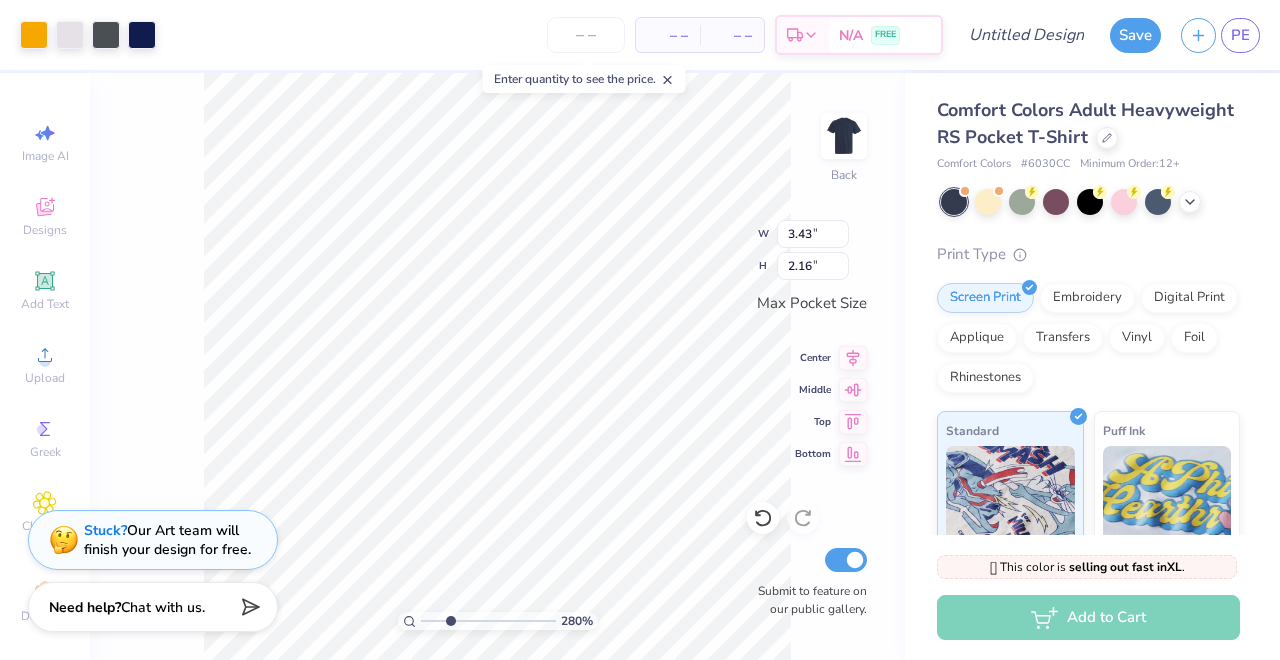 type on "2.97" 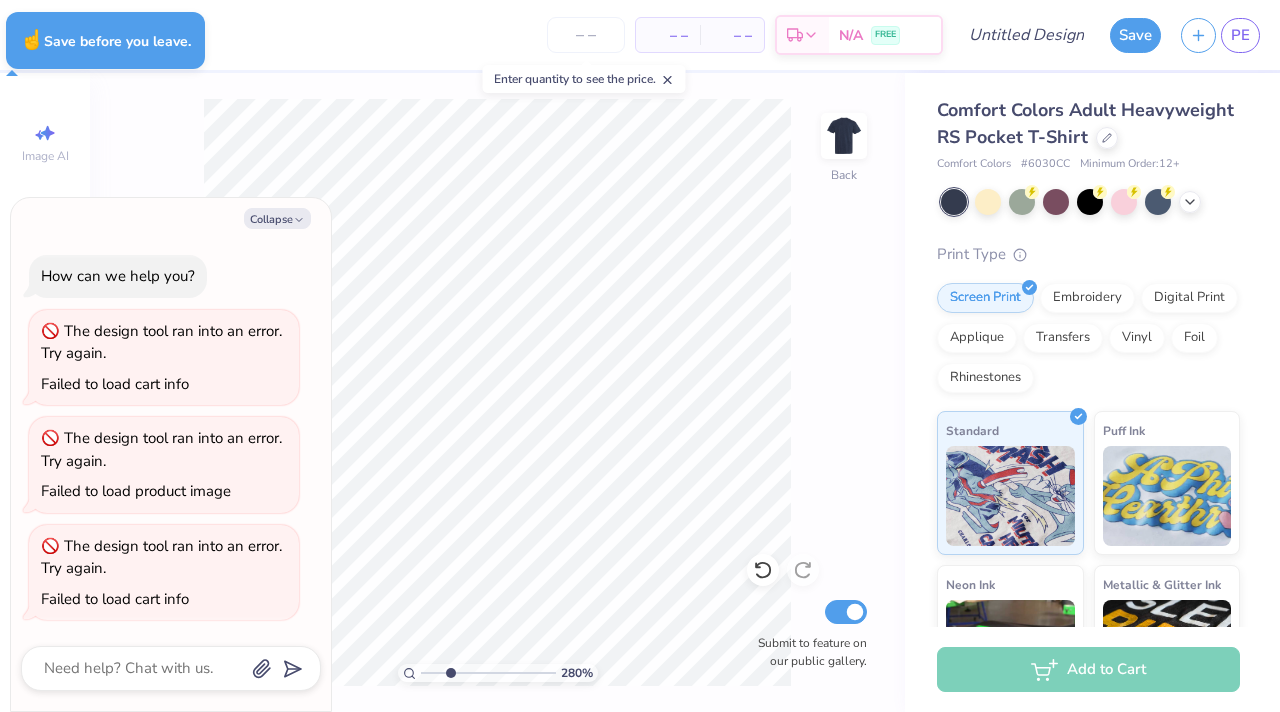 type on "x" 